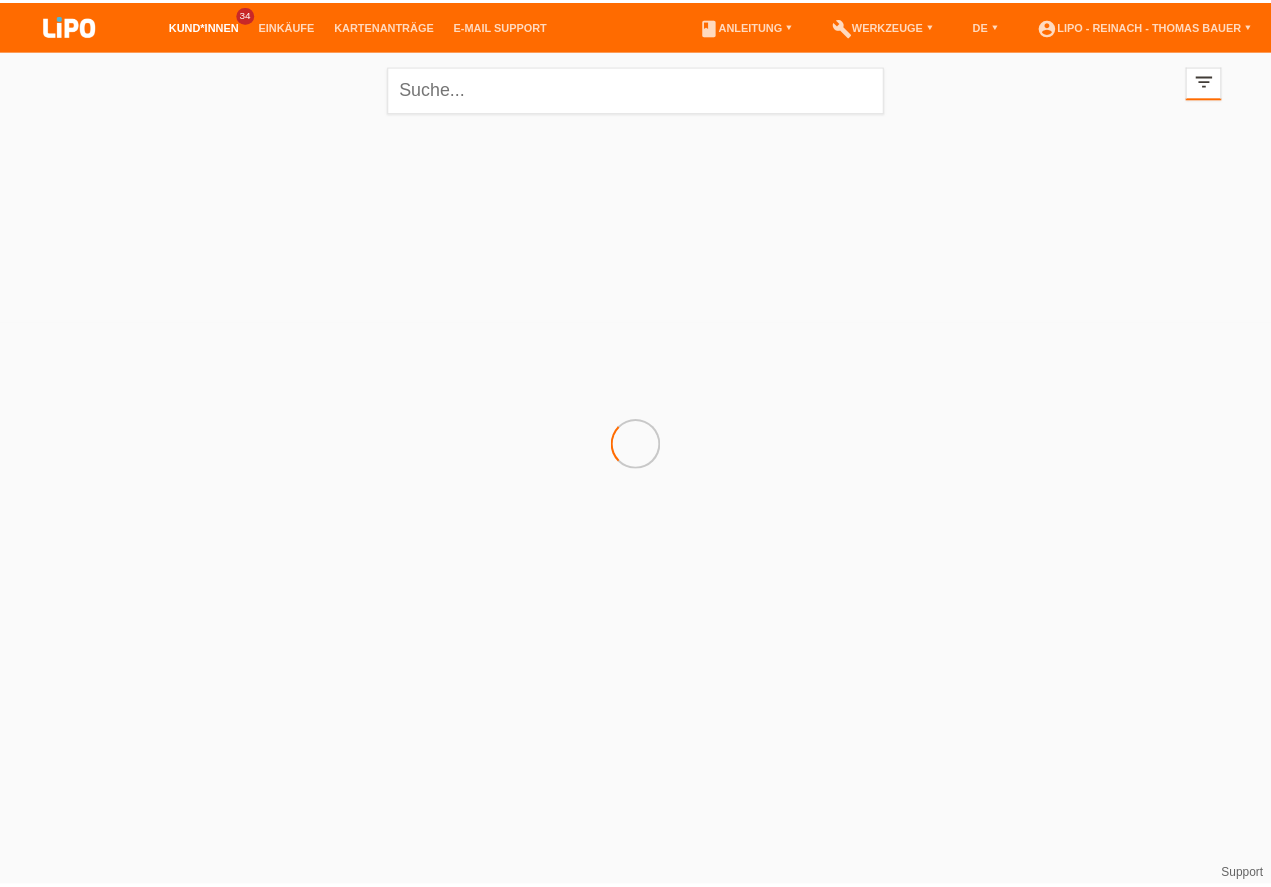 scroll, scrollTop: 0, scrollLeft: 0, axis: both 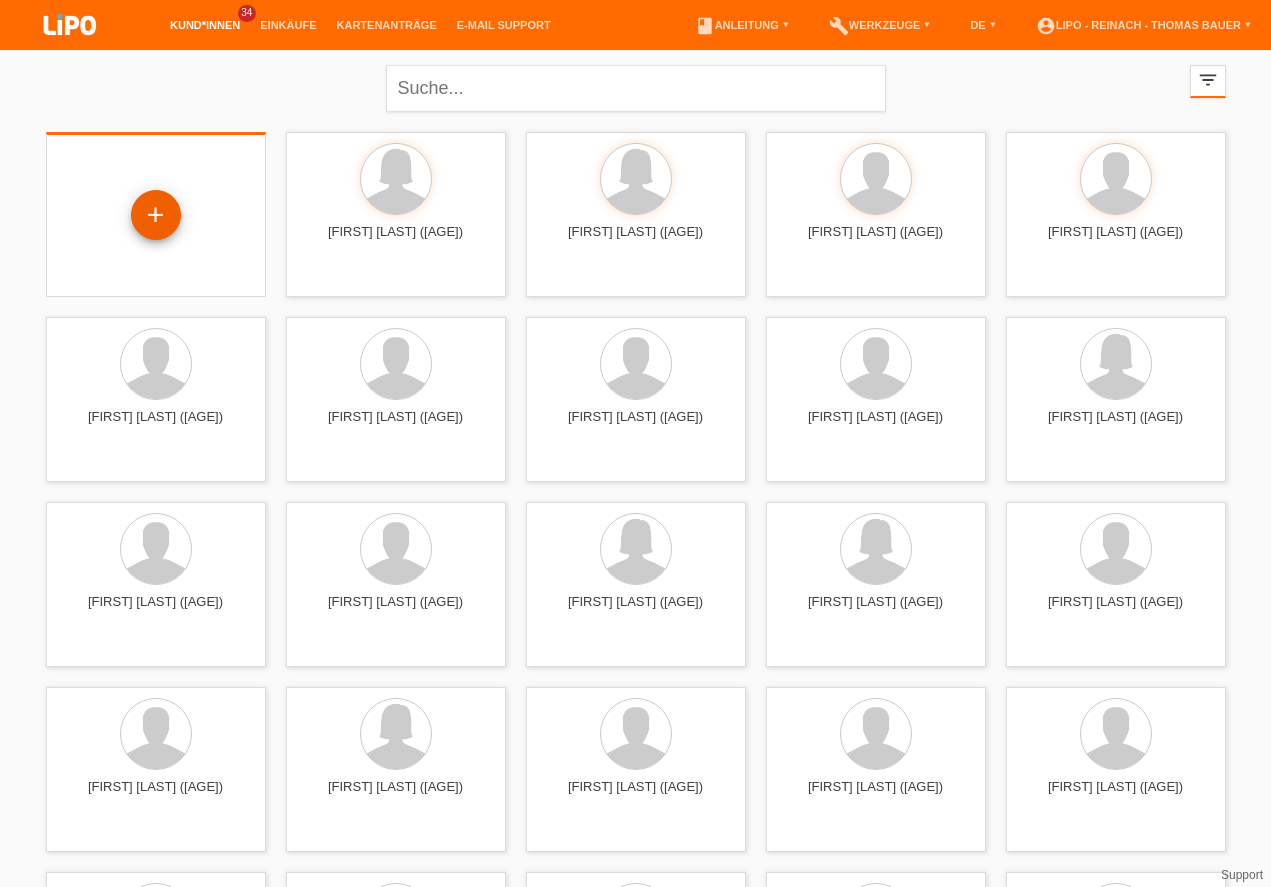 click on "+" at bounding box center (156, 215) 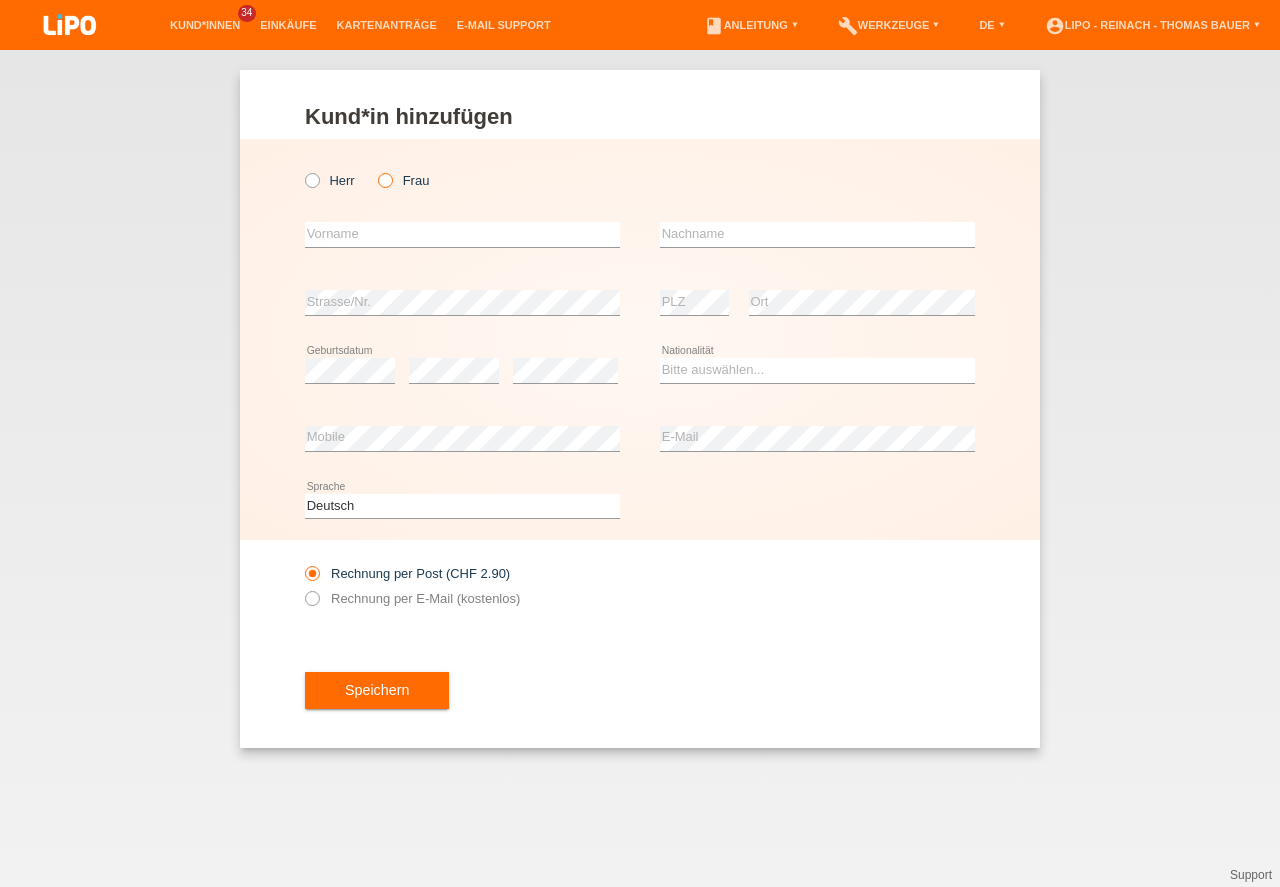 click at bounding box center [375, 170] 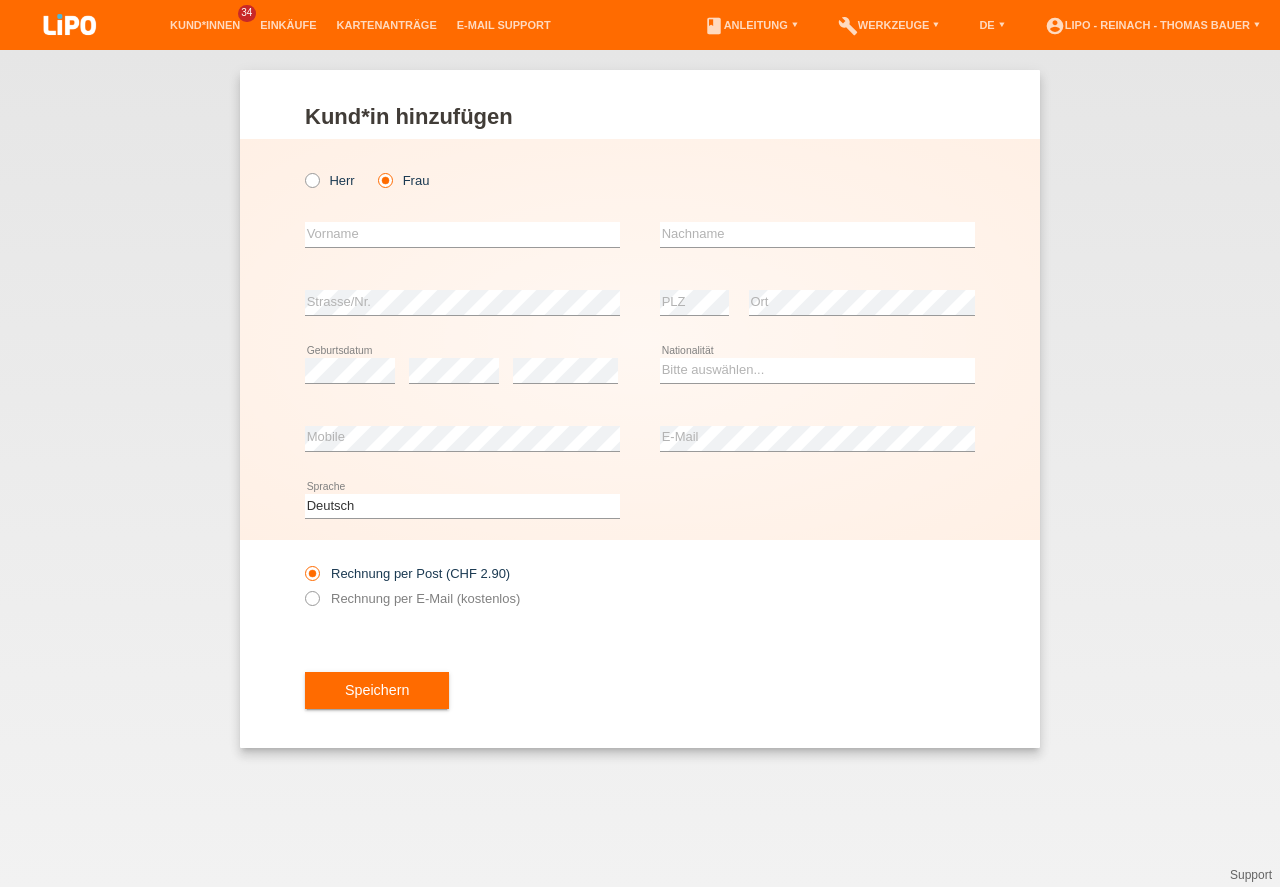 scroll, scrollTop: 0, scrollLeft: 0, axis: both 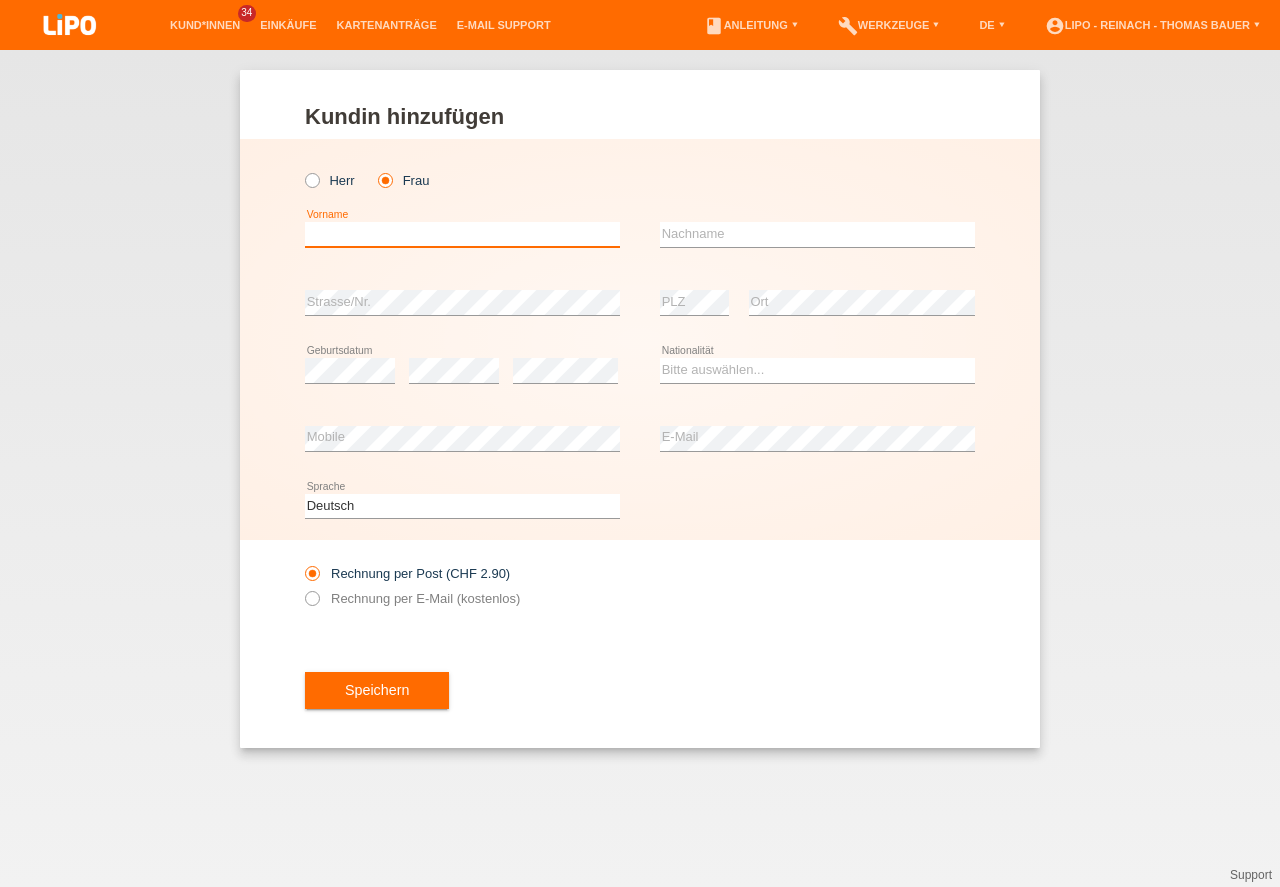 click at bounding box center (462, 234) 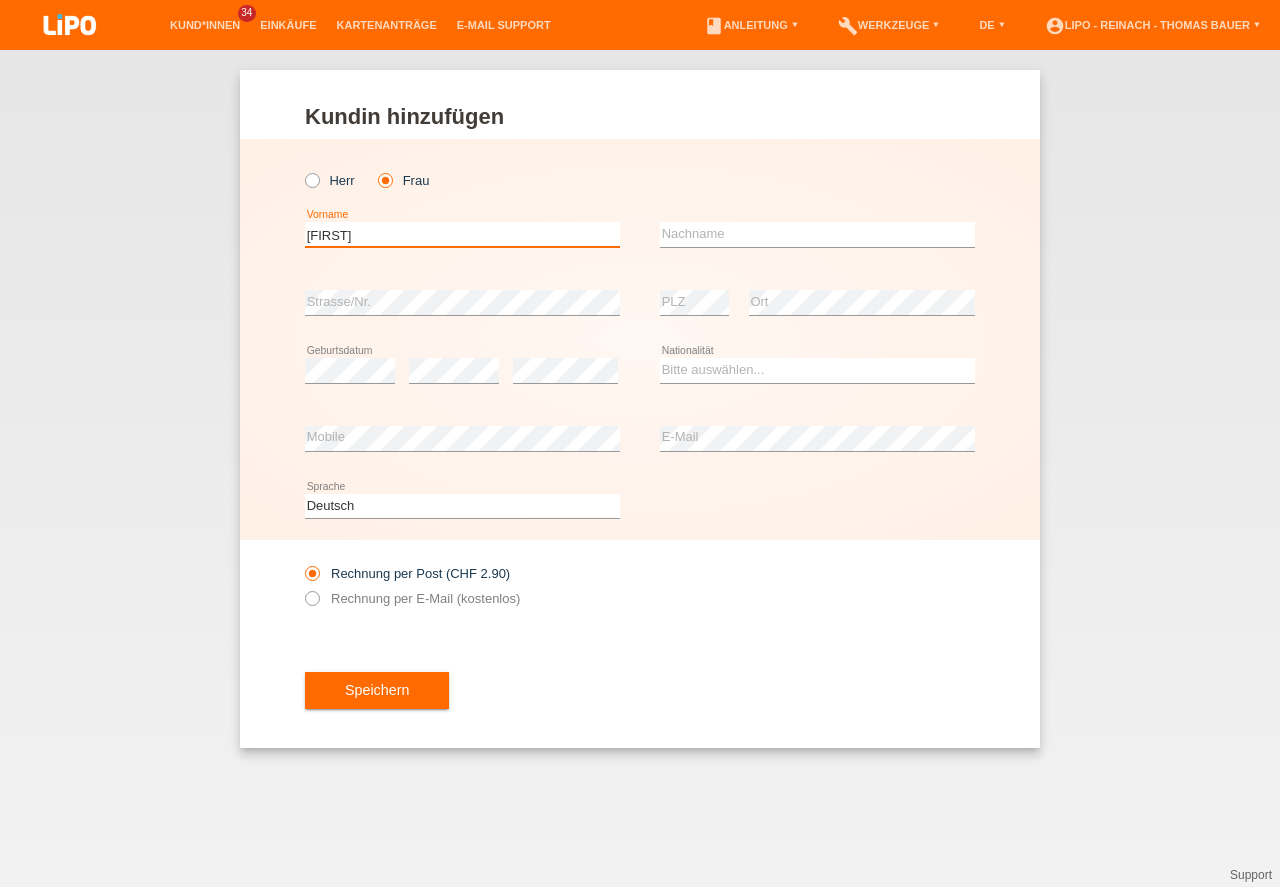 type on "[NAME]" 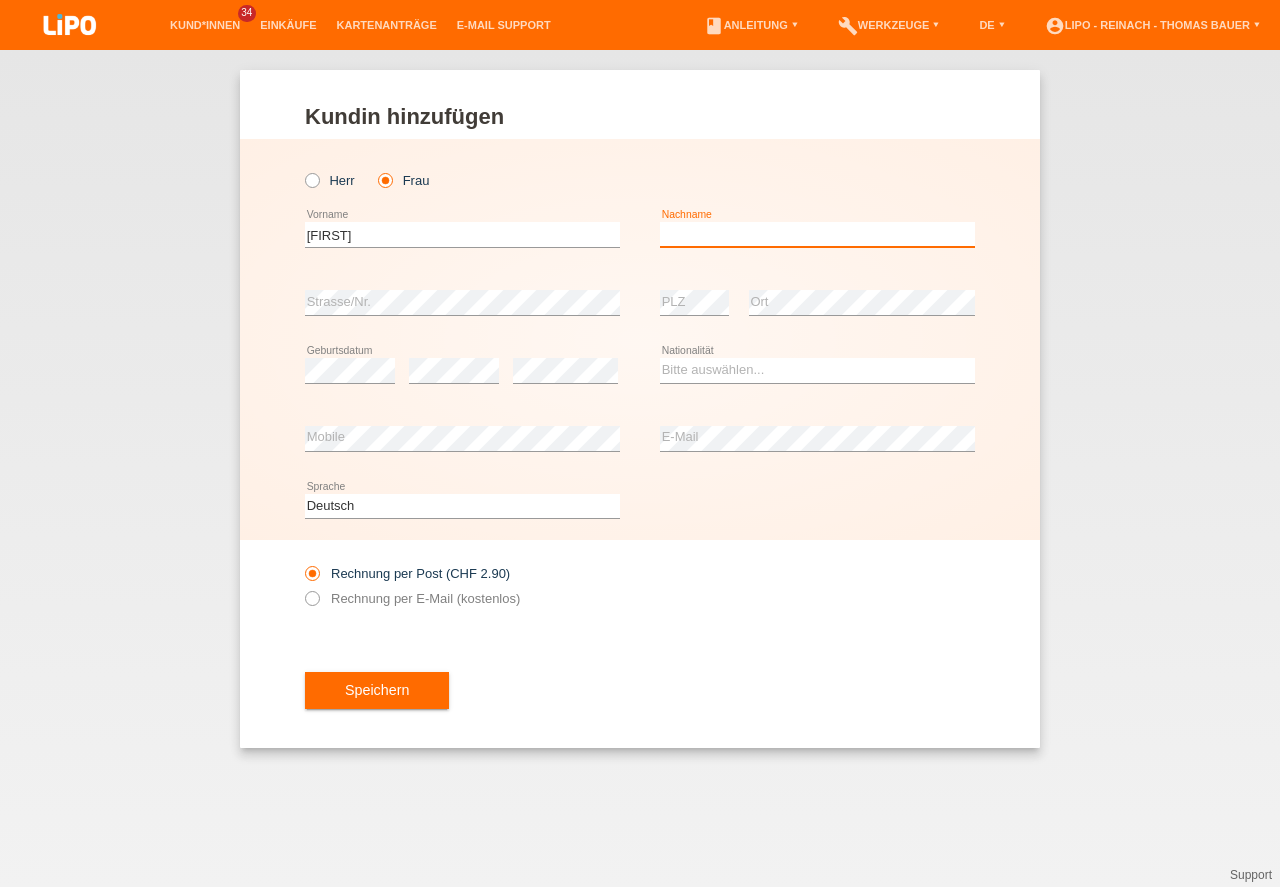 click at bounding box center (817, 234) 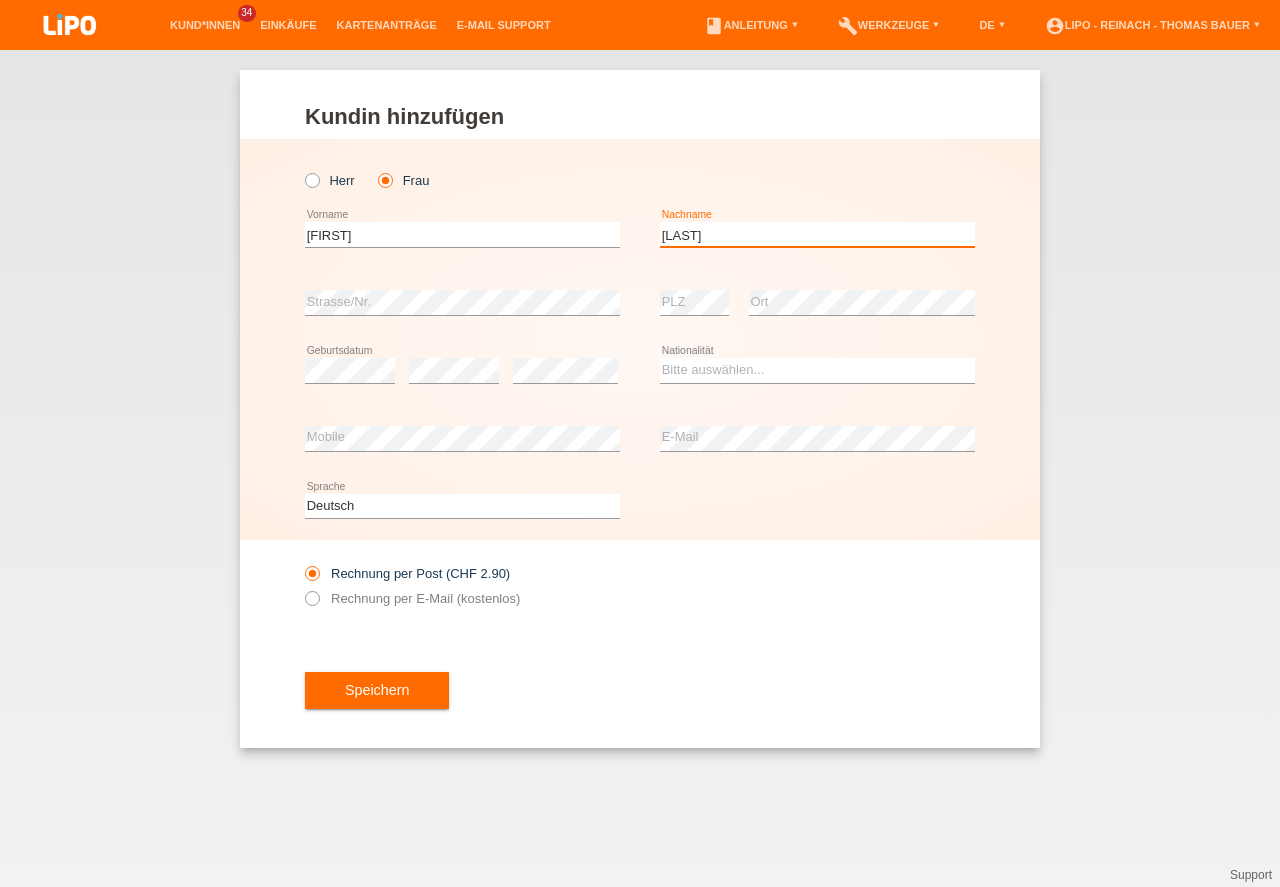 type on "[NAME]" 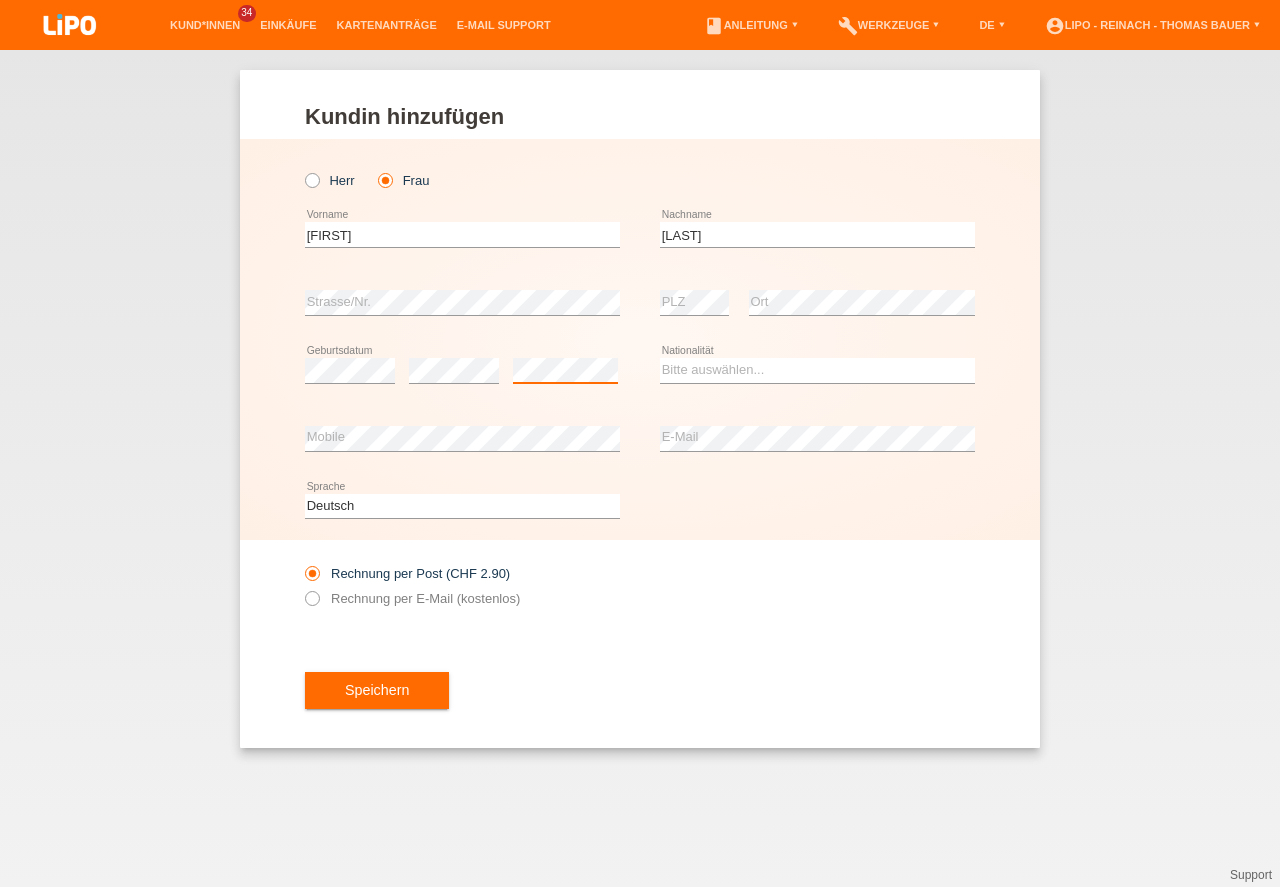scroll, scrollTop: 0, scrollLeft: 0, axis: both 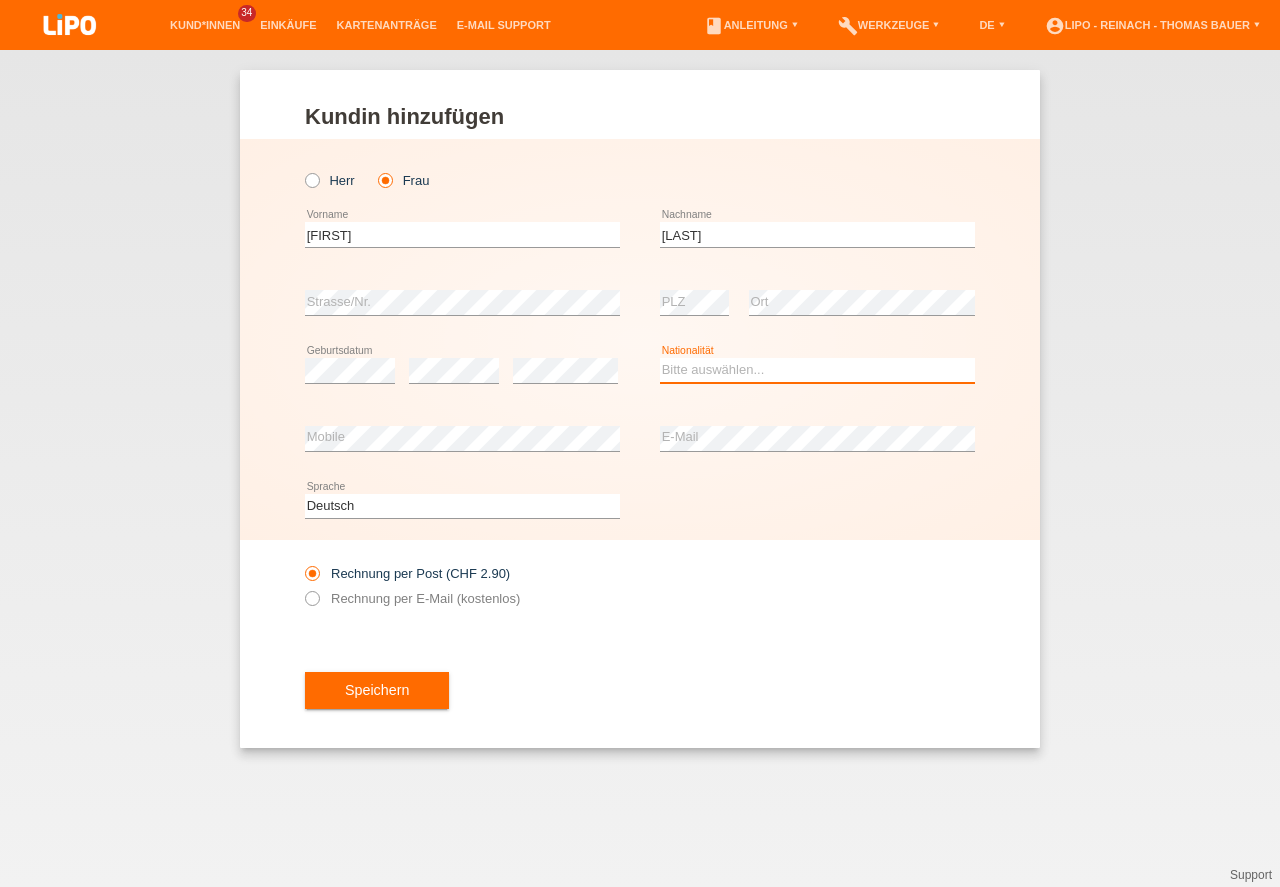 click on "Bitte auswählen...
Schweiz
Deutschland
Liechtenstein
Österreich
------------
Afghanistan
Ägypten
Åland
Albanien
Algerien" at bounding box center (817, 370) 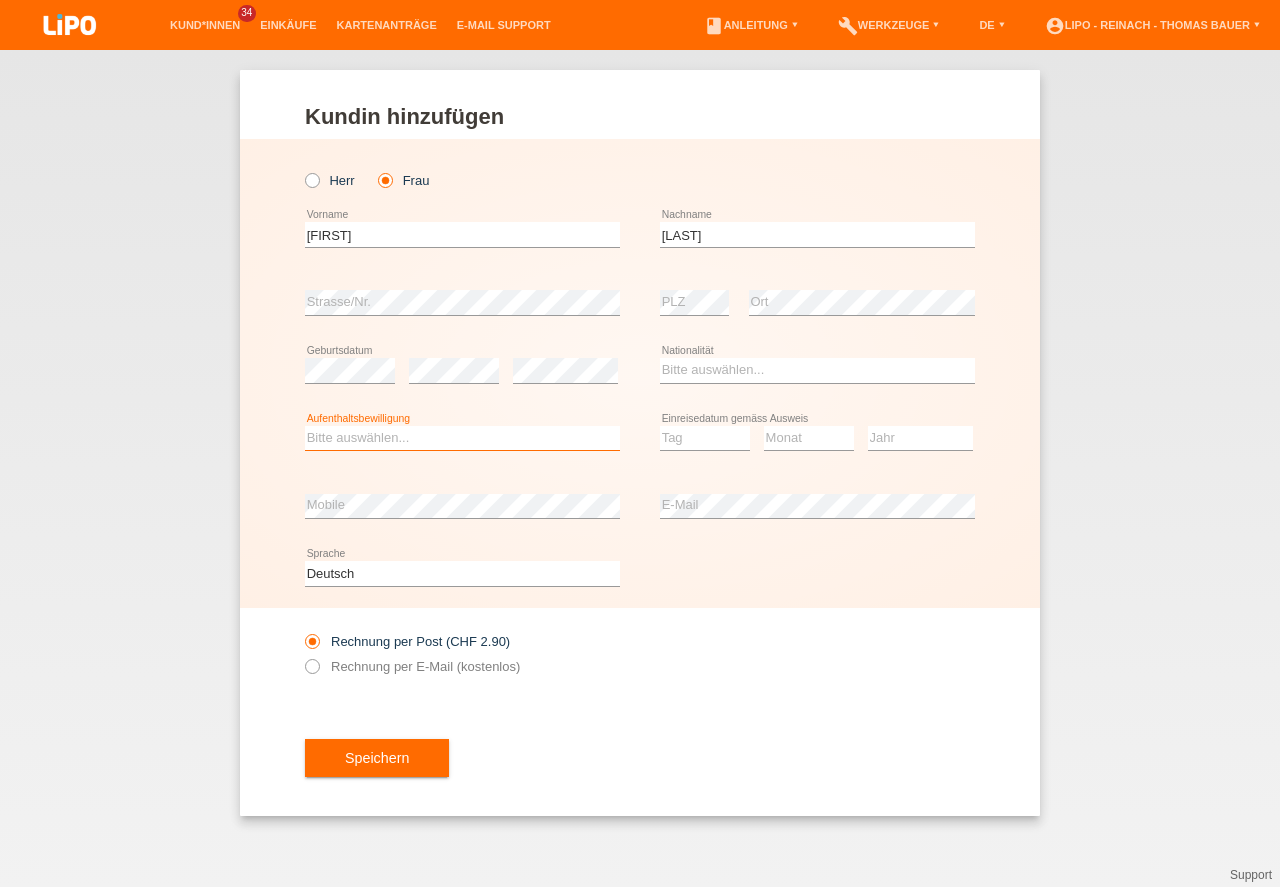 click on "Bitte auswählen...
C
B
B - Flüchtlingsstatus
Andere" at bounding box center [462, 438] 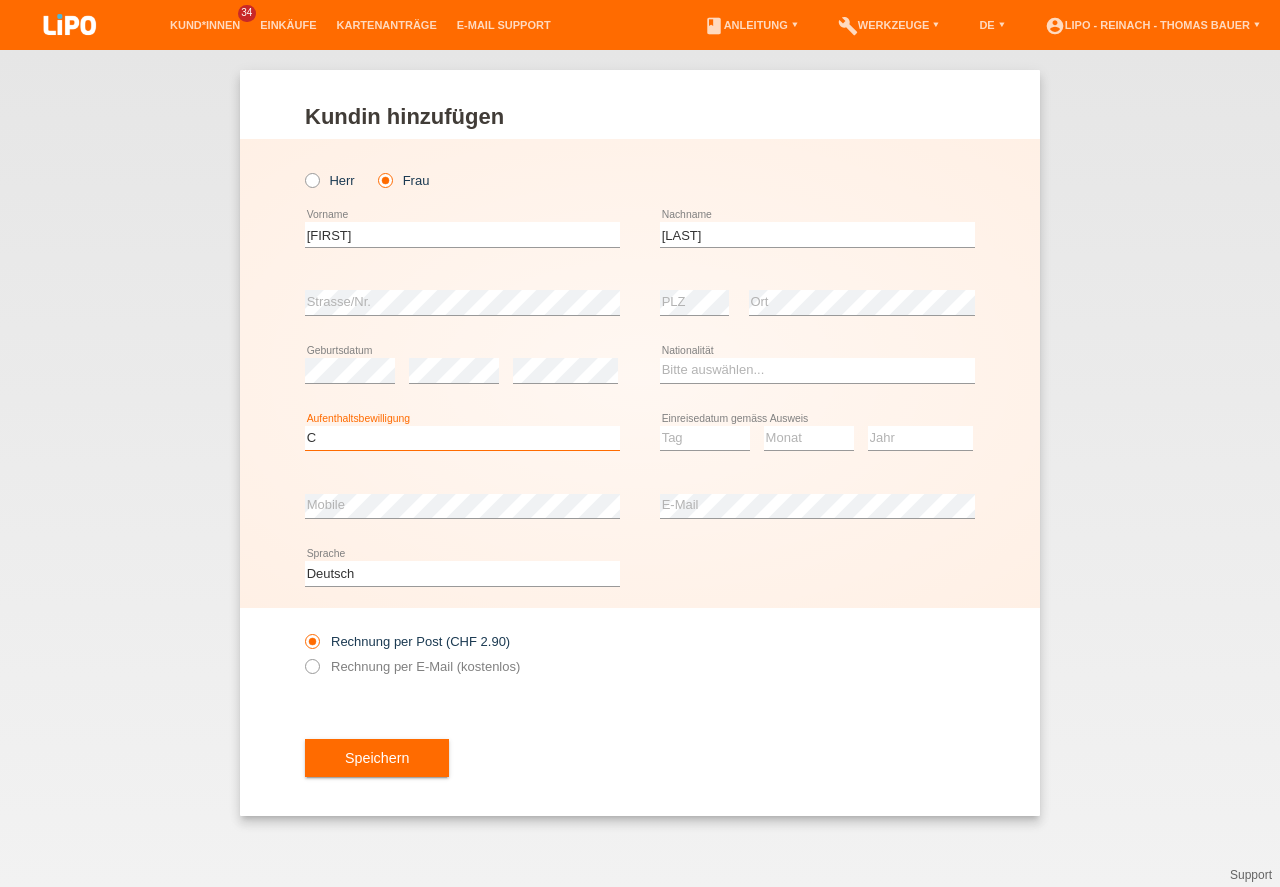 click on "C" at bounding box center (0, 0) 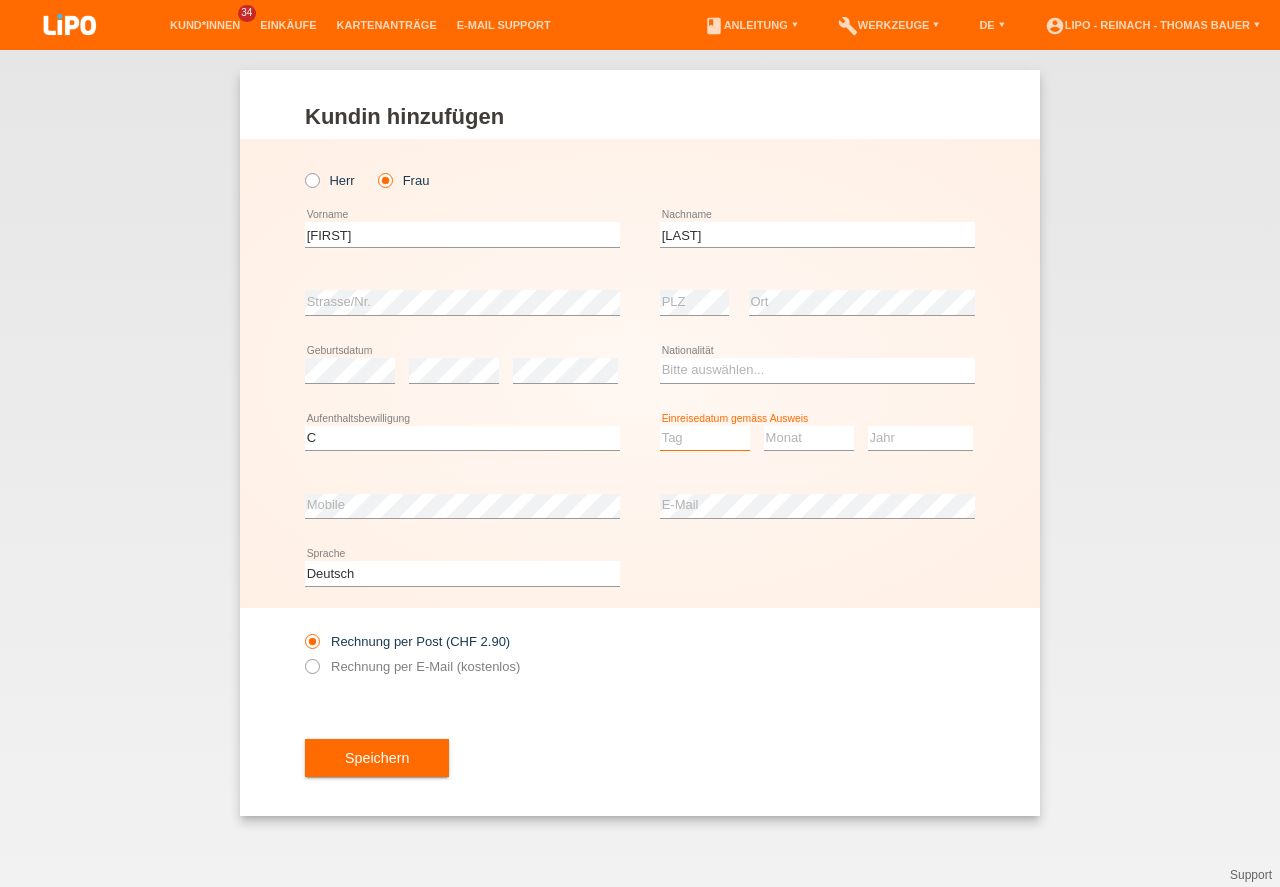 click on "Tag
01
02
03
04
05
06
07
08
09
10 11" at bounding box center [705, 438] 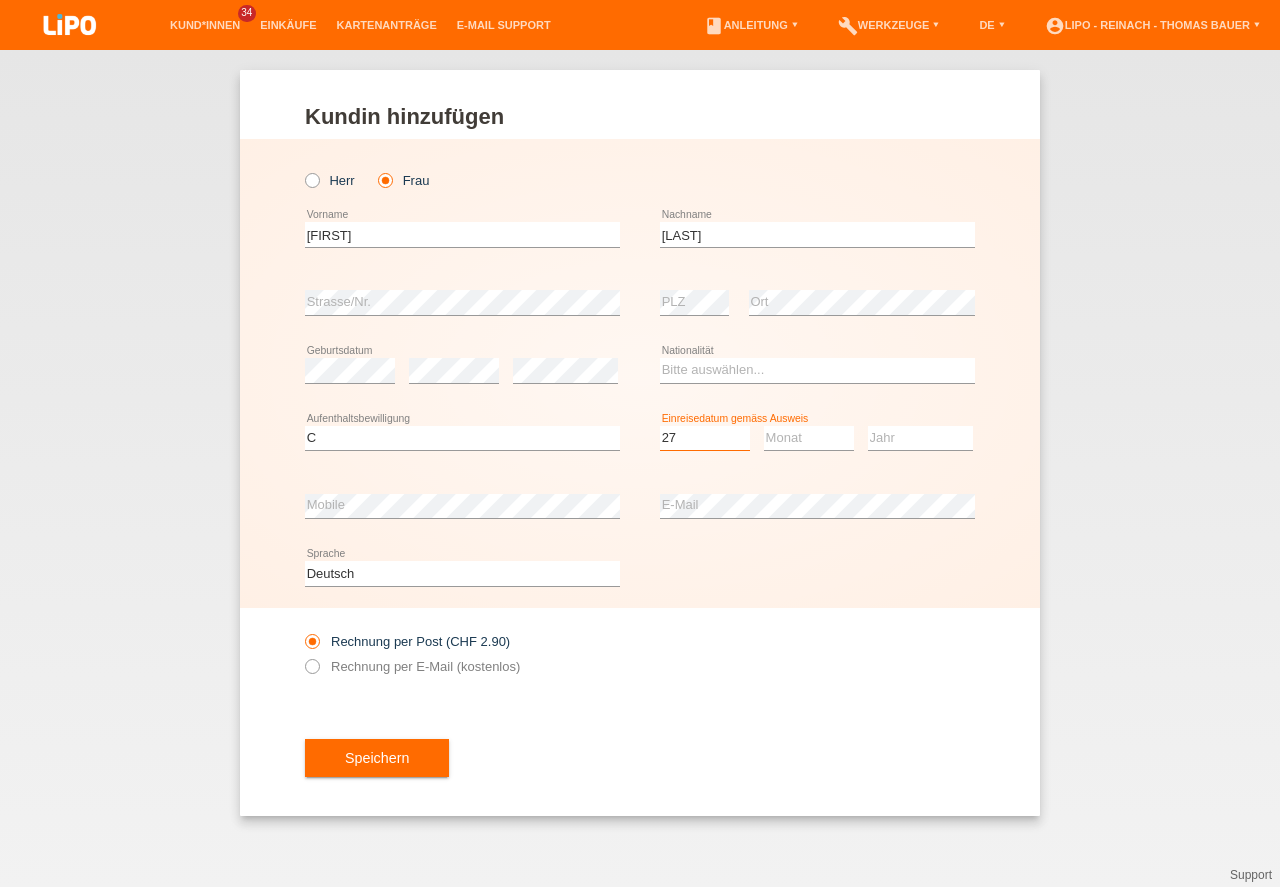 scroll, scrollTop: 0, scrollLeft: 0, axis: both 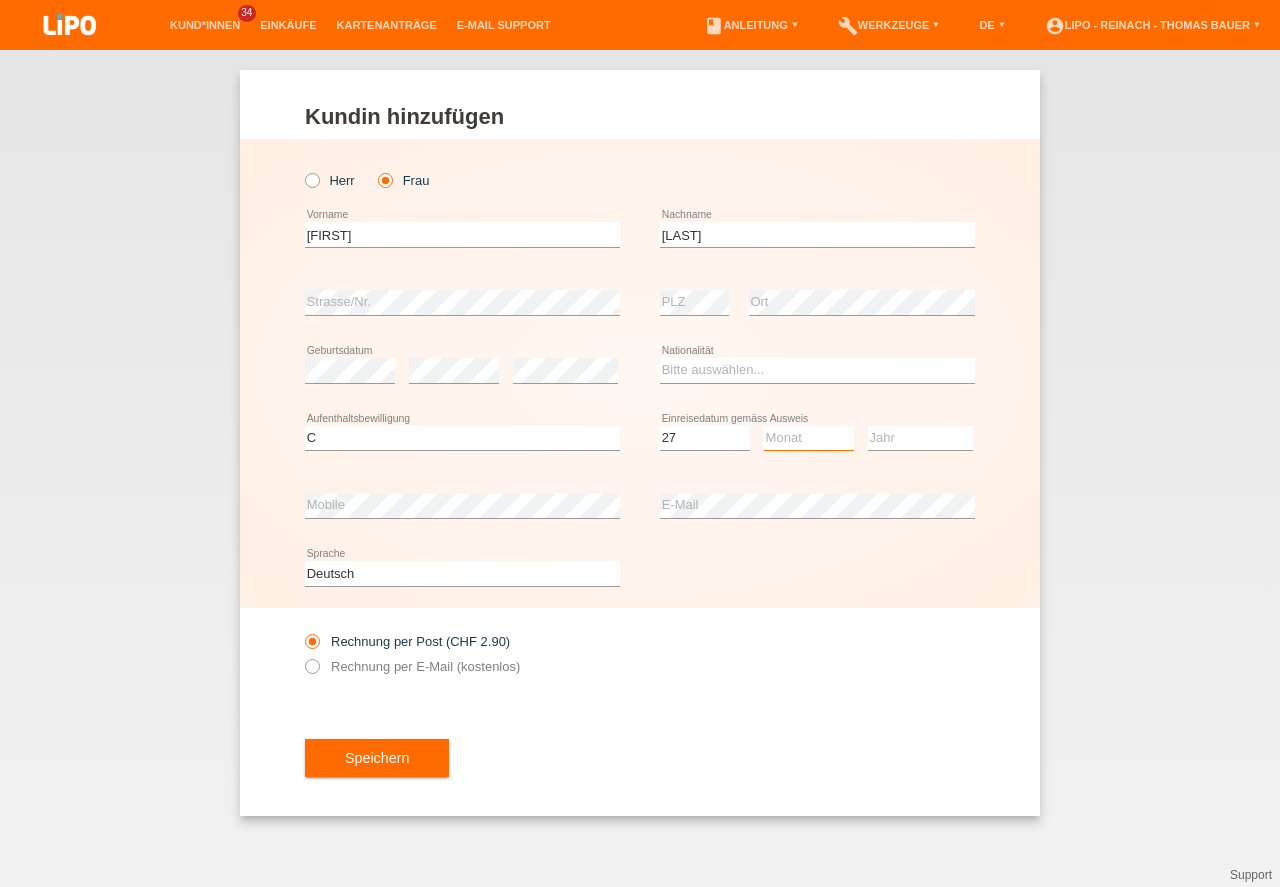 click on "Monat
01
02
03
04
05
06
07
08
09
10 11" at bounding box center [809, 438] 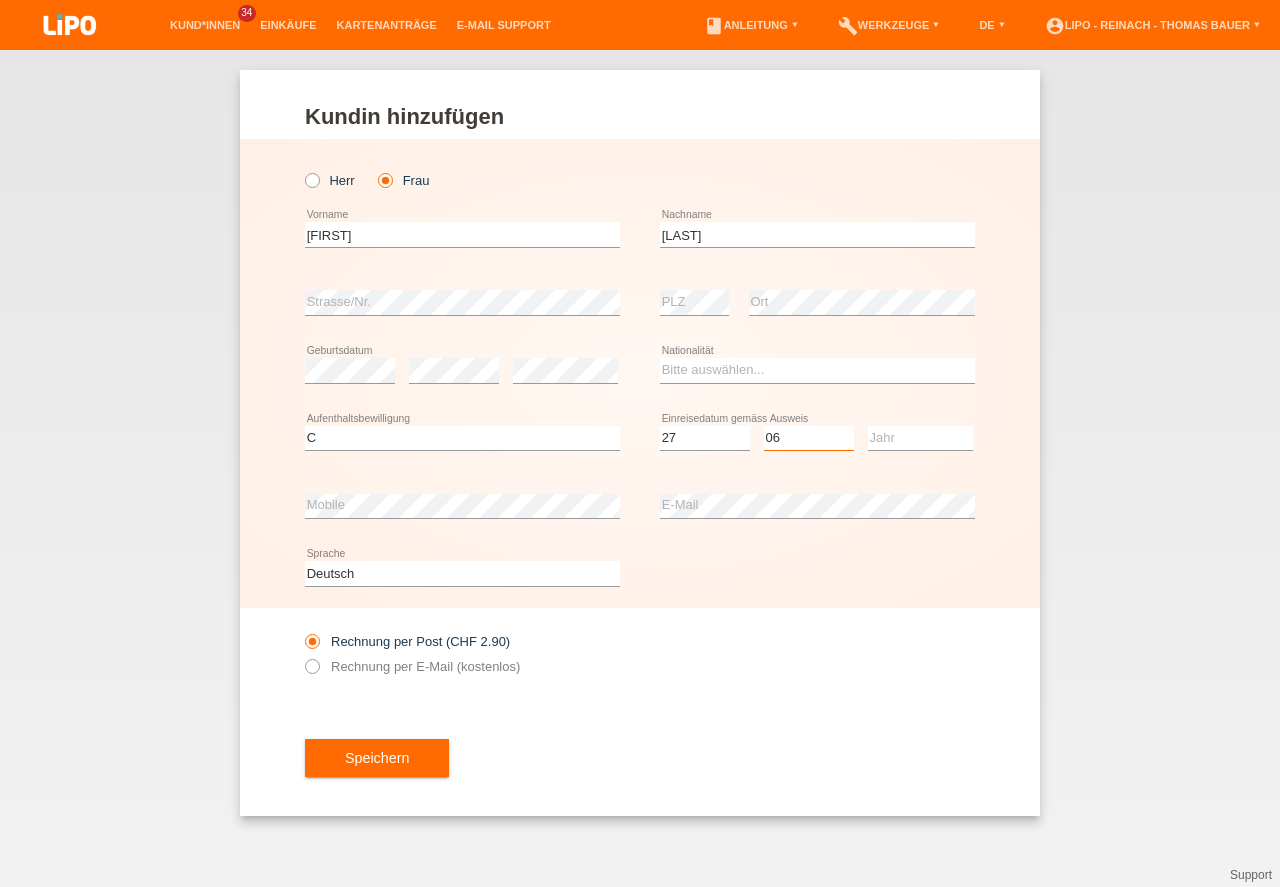 click on "06" at bounding box center (0, 0) 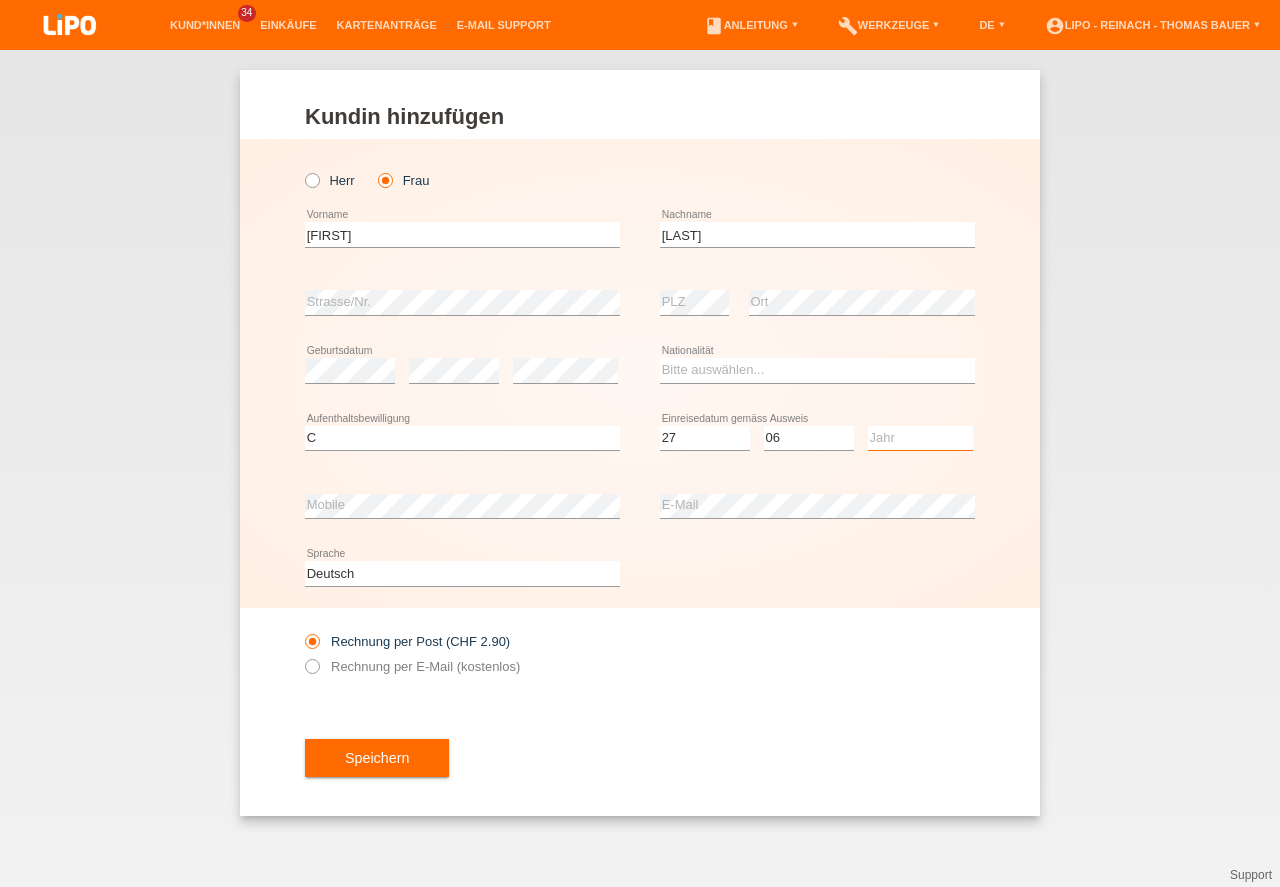 click on "Jahr
2025
2024
2023
2022
2021
2020
2019
2018
2017 2016 2015 2014 2013 2012 2011 2010 2009 2008 2007 2006 2005 2004 2003 2002 2001" at bounding box center [920, 438] 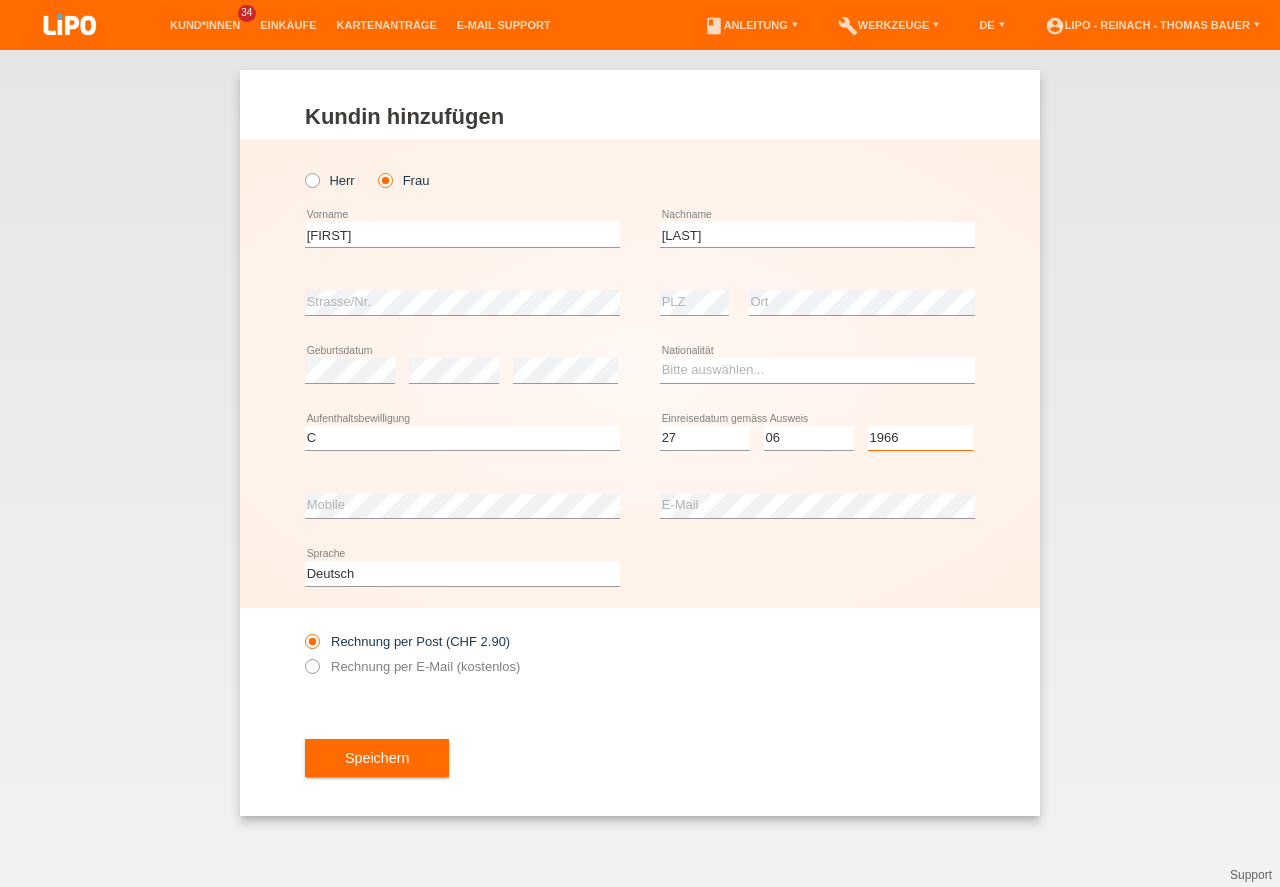 scroll, scrollTop: 0, scrollLeft: 0, axis: both 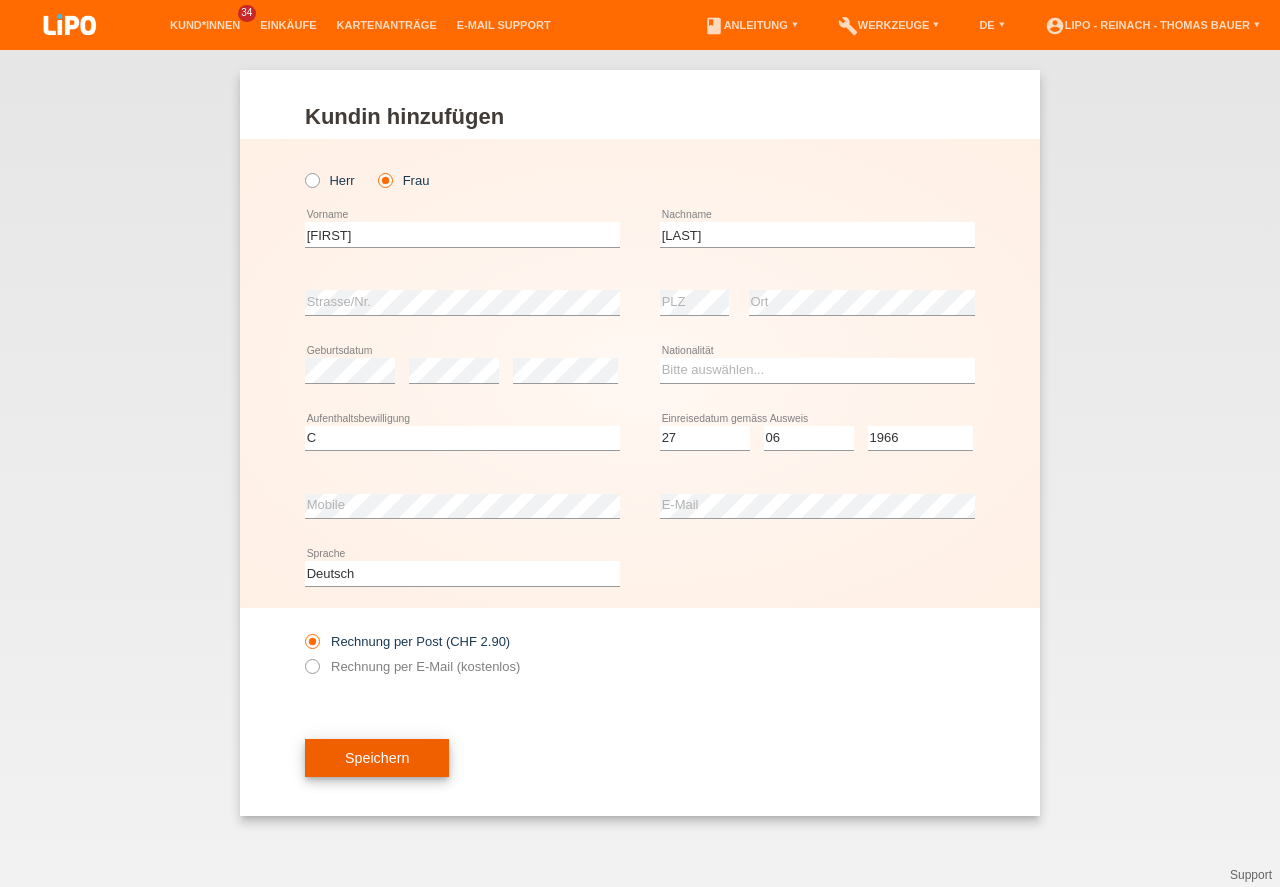 click on "Speichern" at bounding box center [377, 758] 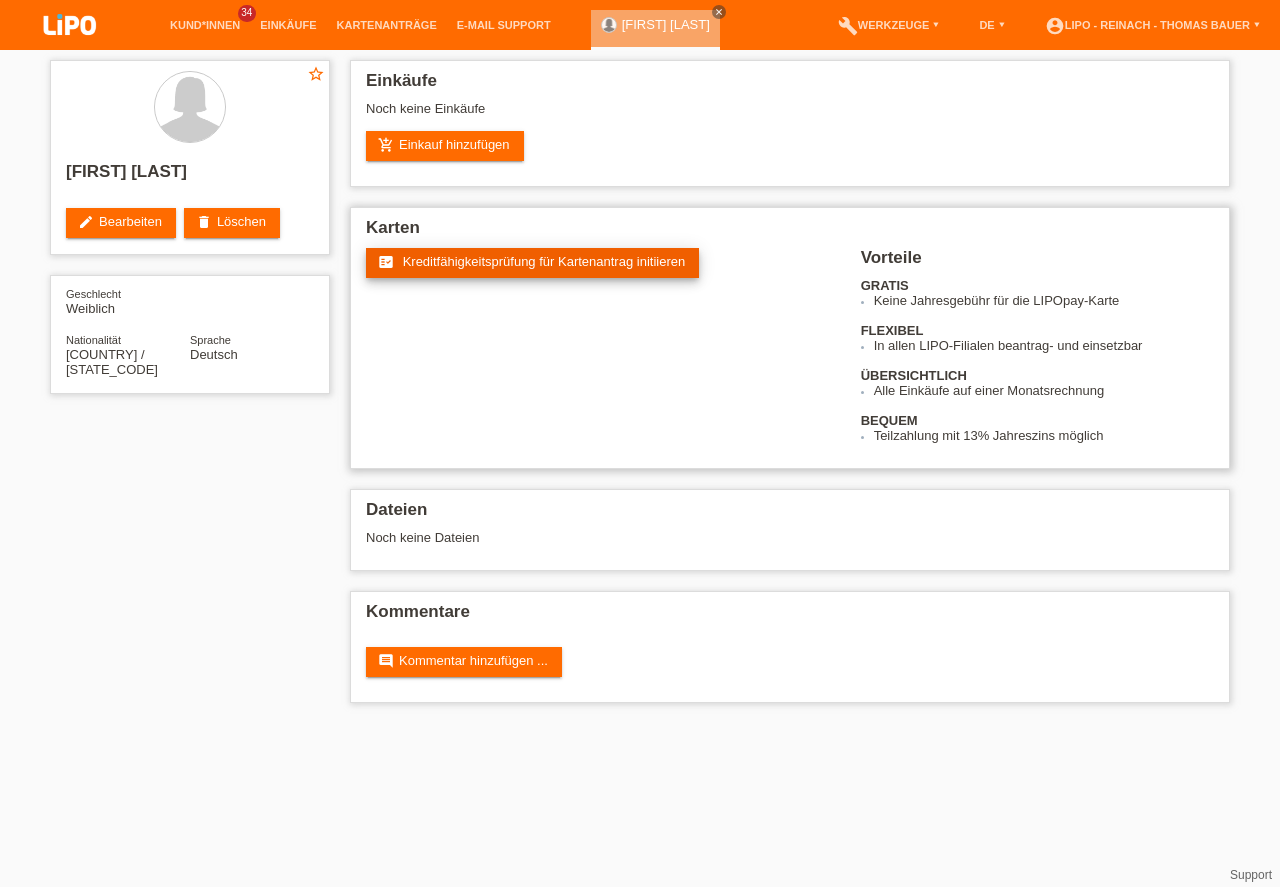 click on "fact_check
Kreditfähigkeitsprüfung für Kartenantrag initiieren" at bounding box center [532, 263] 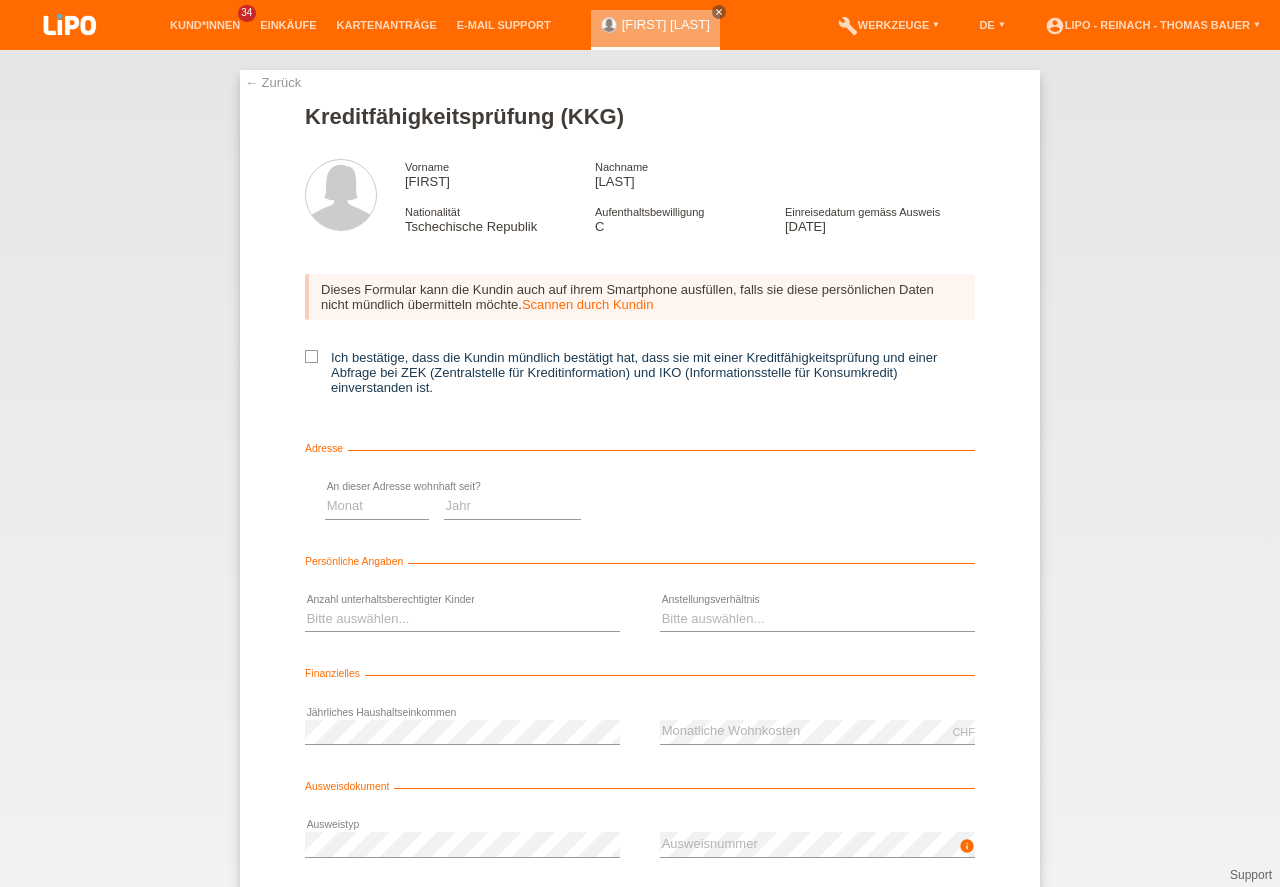 scroll, scrollTop: 0, scrollLeft: 0, axis: both 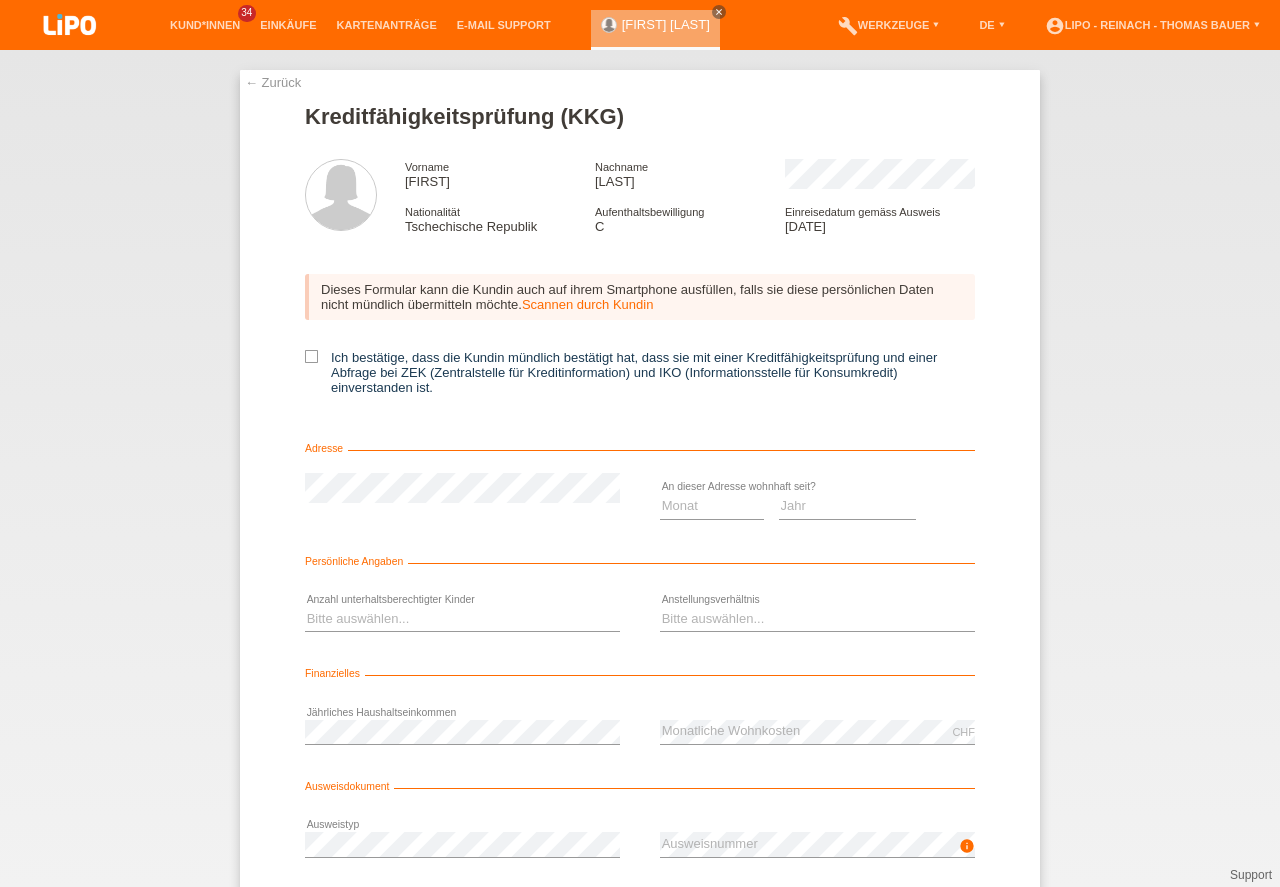click on "Dieses Formular kann die Kundin auch auf ihrem Smartphone ausfüllen, falls sie diese persönlichen Daten nicht mündlich übermitteln möchte.  Scannen durch Kundin
Ich bestätige, dass die Kundin mündlich bestätigt hat, dass sie mit einer Kreditfähigkeitsprüfung und einer Abfrage bei ZEK (Zentralstelle für Kreditinformation) und IKO (Informationsstelle für Konsumkredit) einverstanden ist." at bounding box center (640, 341) 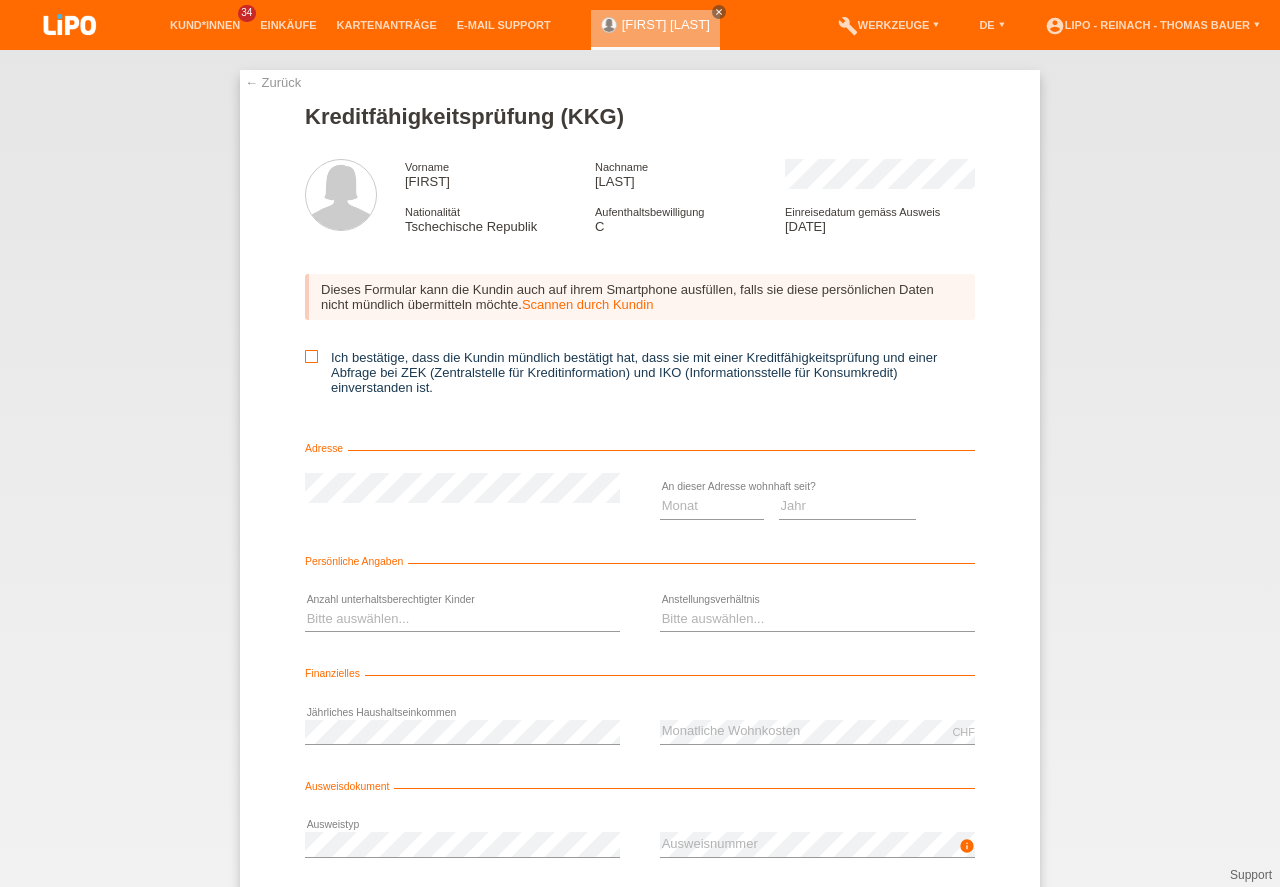 click at bounding box center [311, 356] 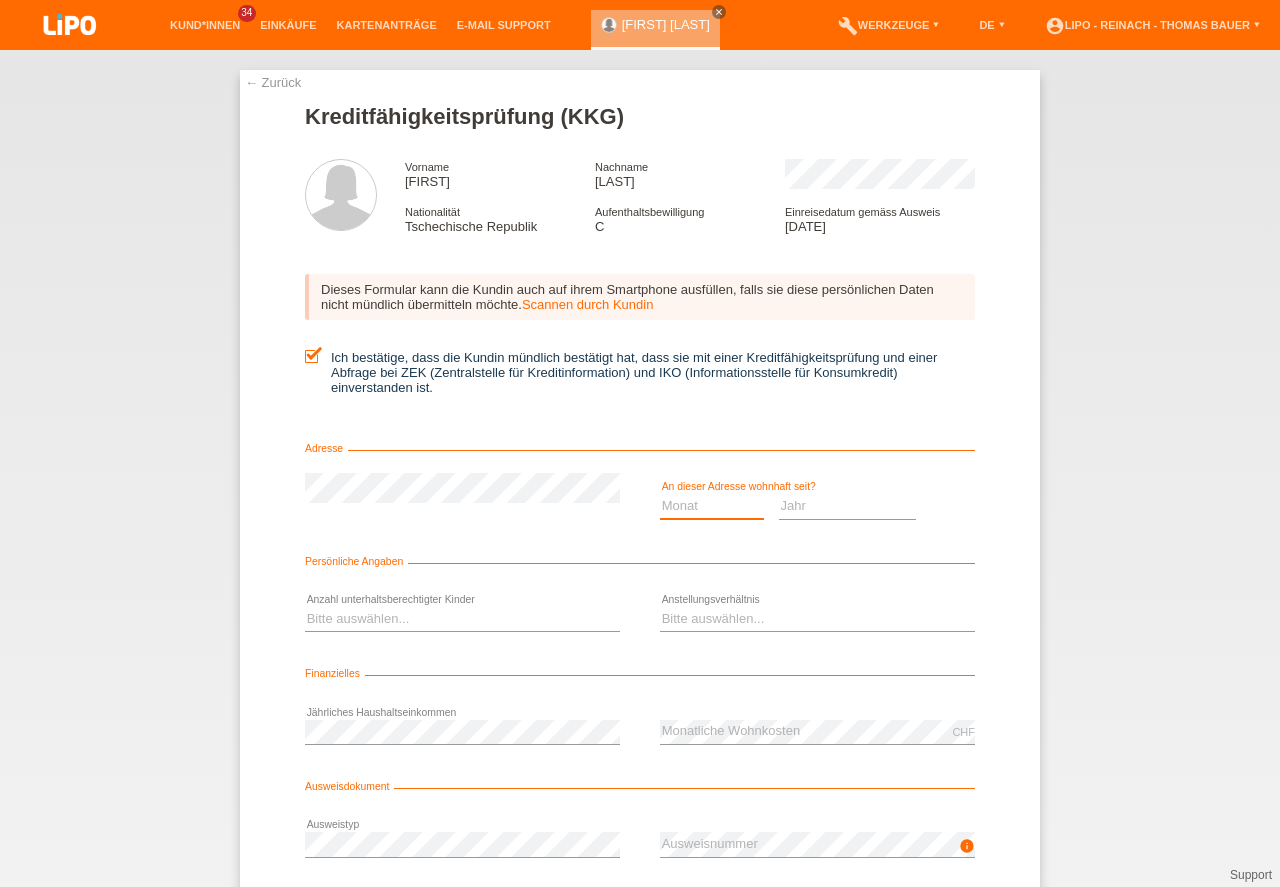 click on "Monat
01
02
03
04
05
06
07
08
09
10" at bounding box center (712, 506) 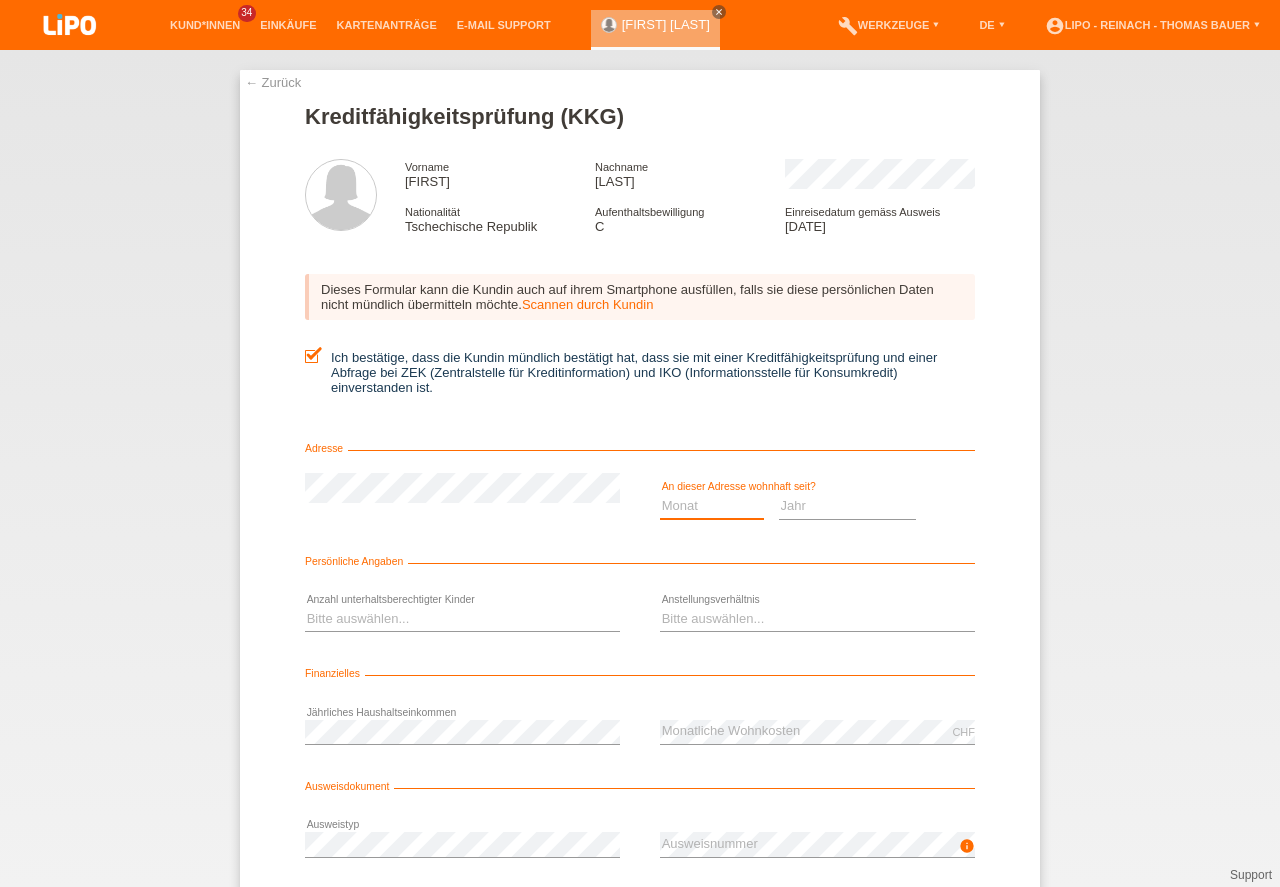 select on "01" 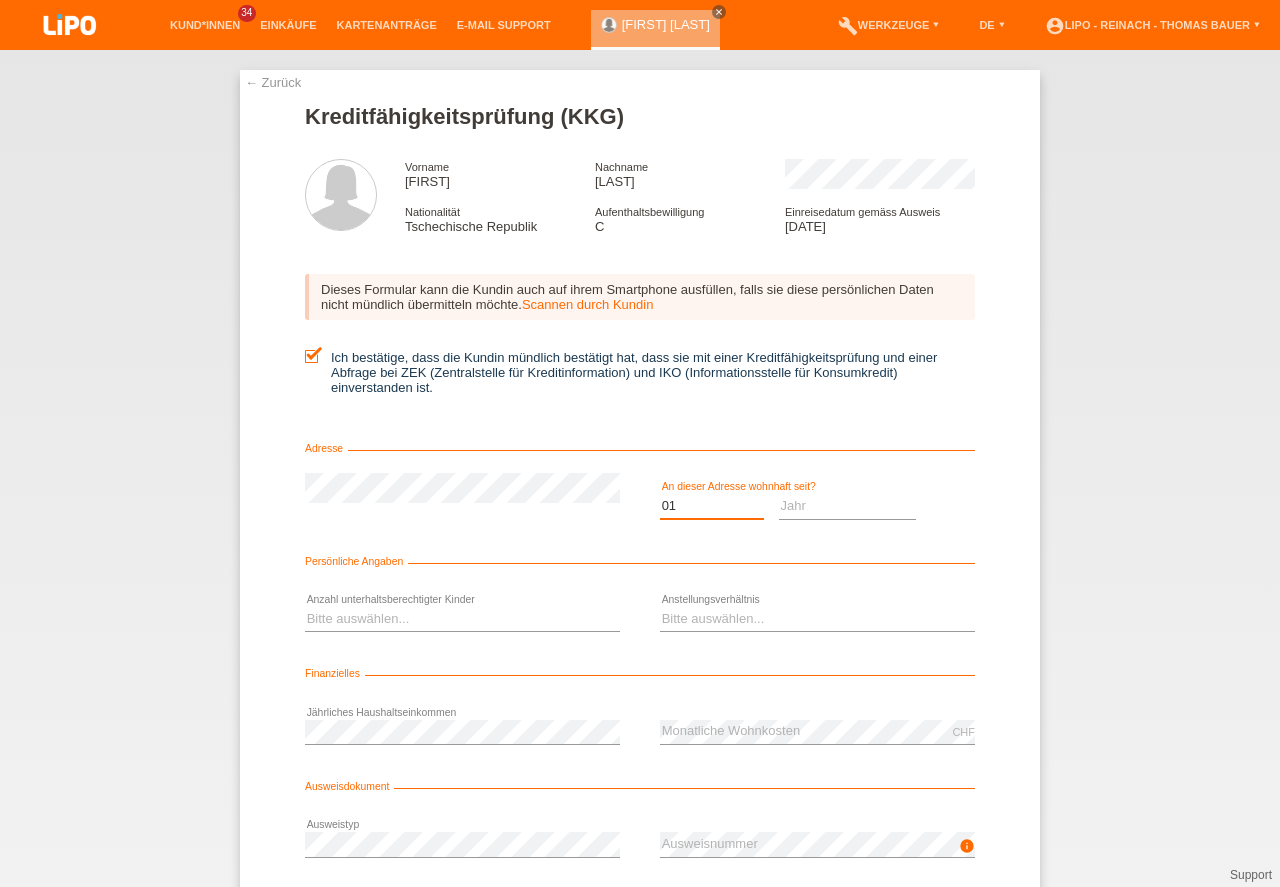 click on "01" at bounding box center (0, 0) 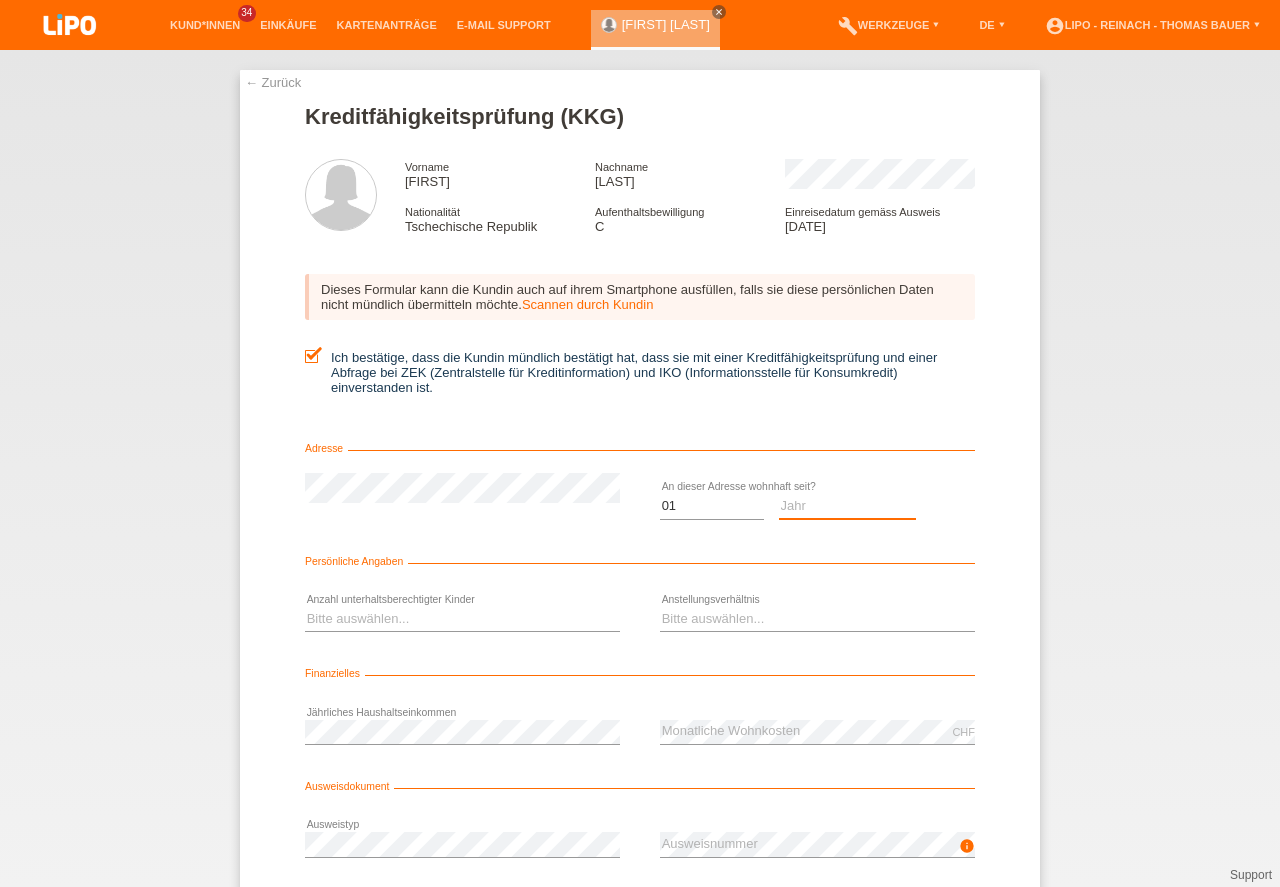 click on "Jahr
2025
2024
2023
2022
2021
2020
2019
2018
2017
2016 2015 2014 2013 2012 2011 2010 2009 2008 2007 2006 2005 2004 2003" at bounding box center (848, 506) 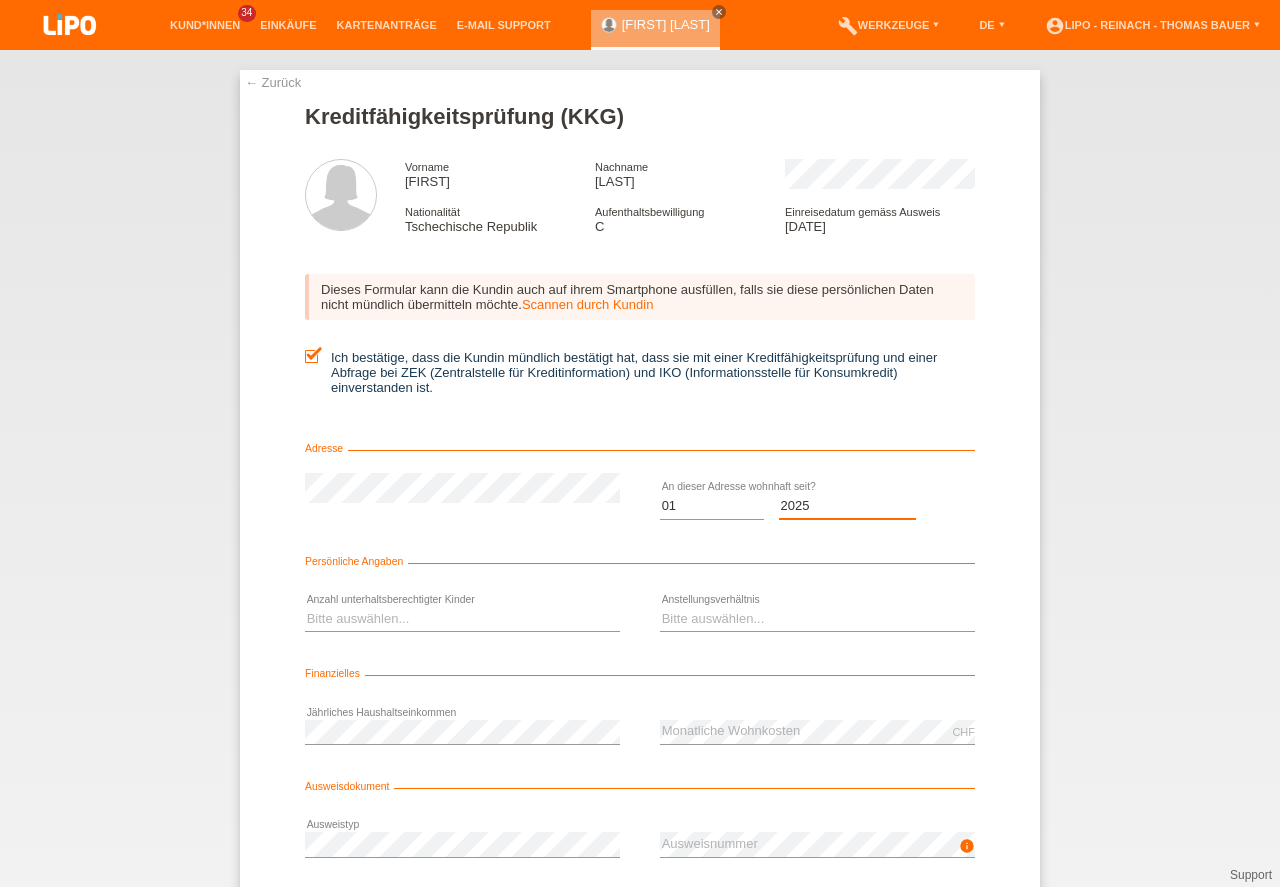 select on "2021" 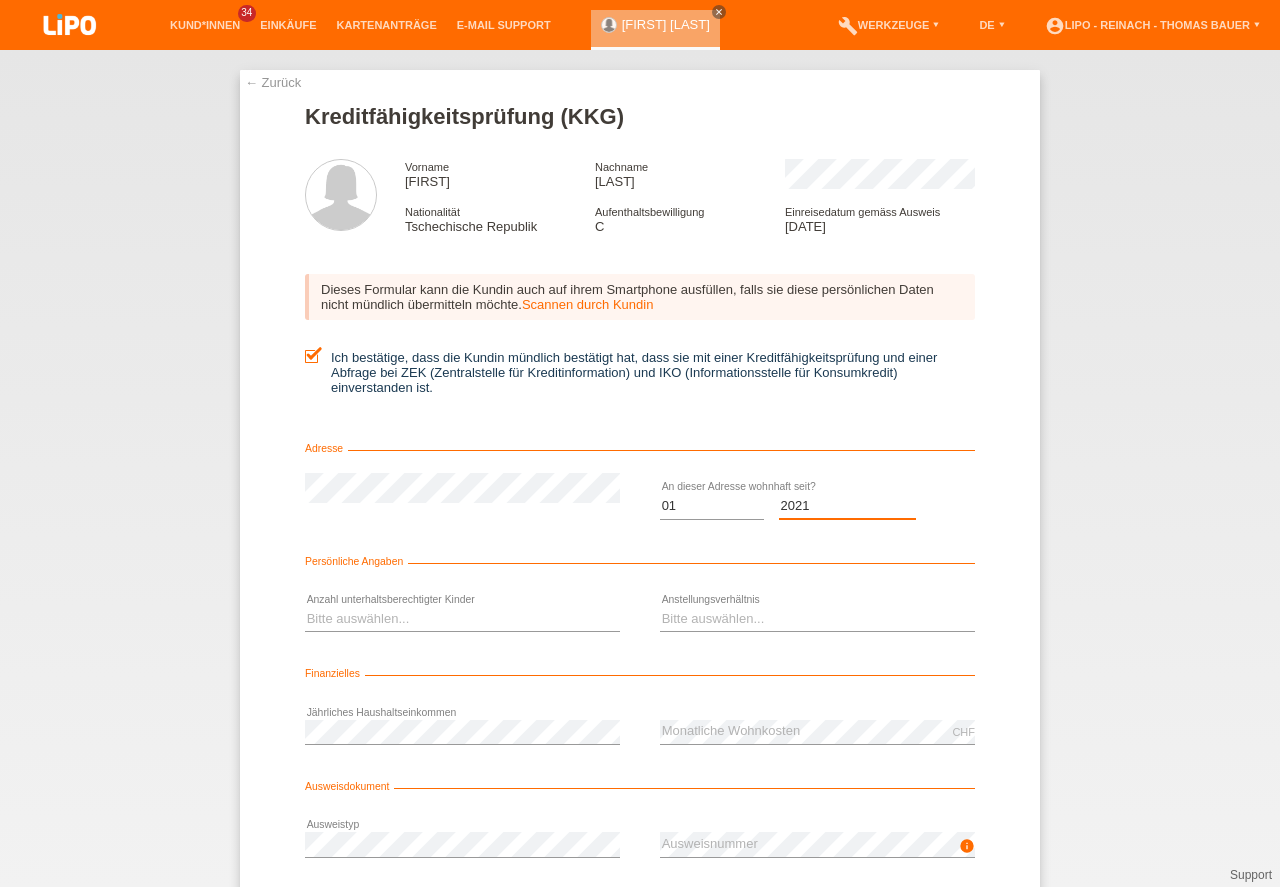 click on "2021" at bounding box center [0, 0] 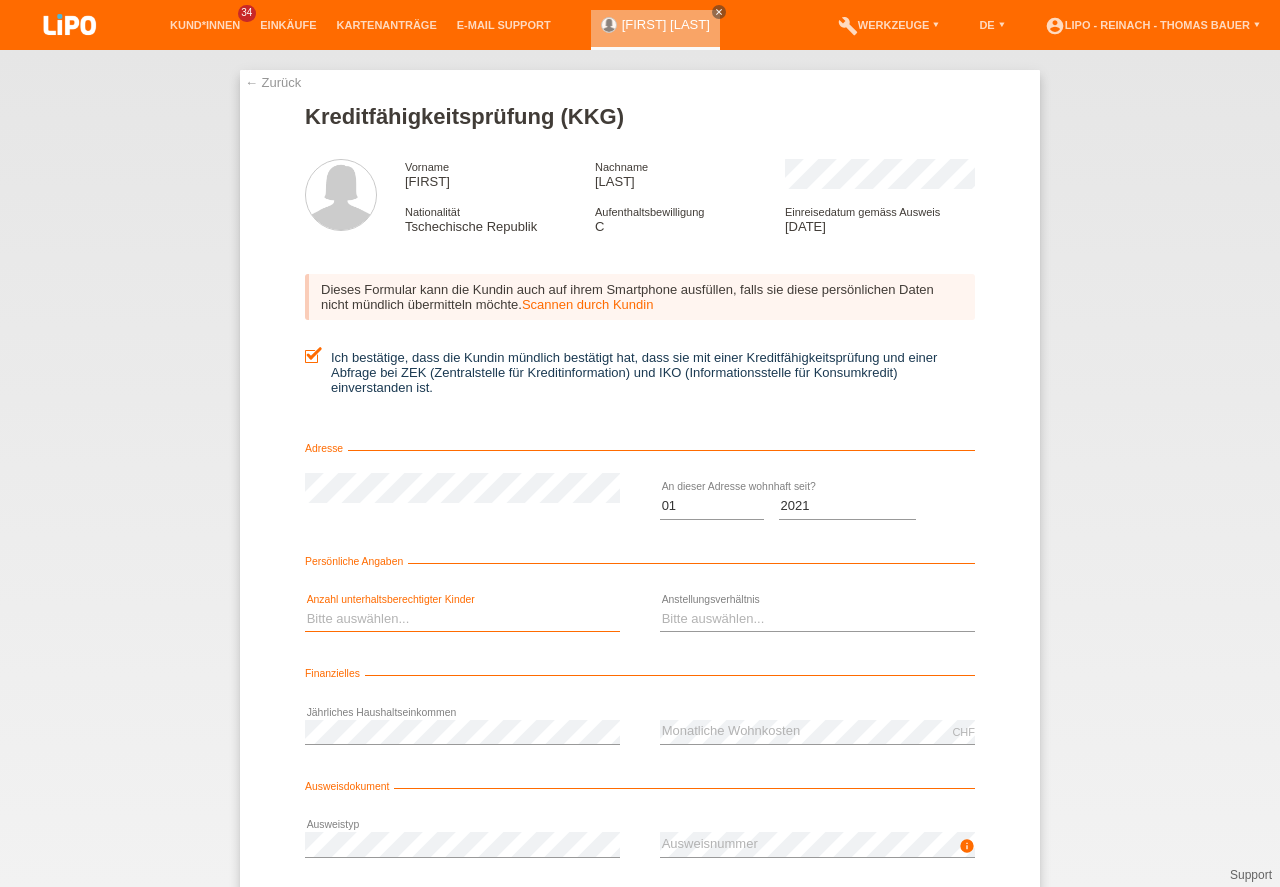click on "Bitte auswählen...
0
1
2
3
4
5
6
7
8
9" at bounding box center (462, 619) 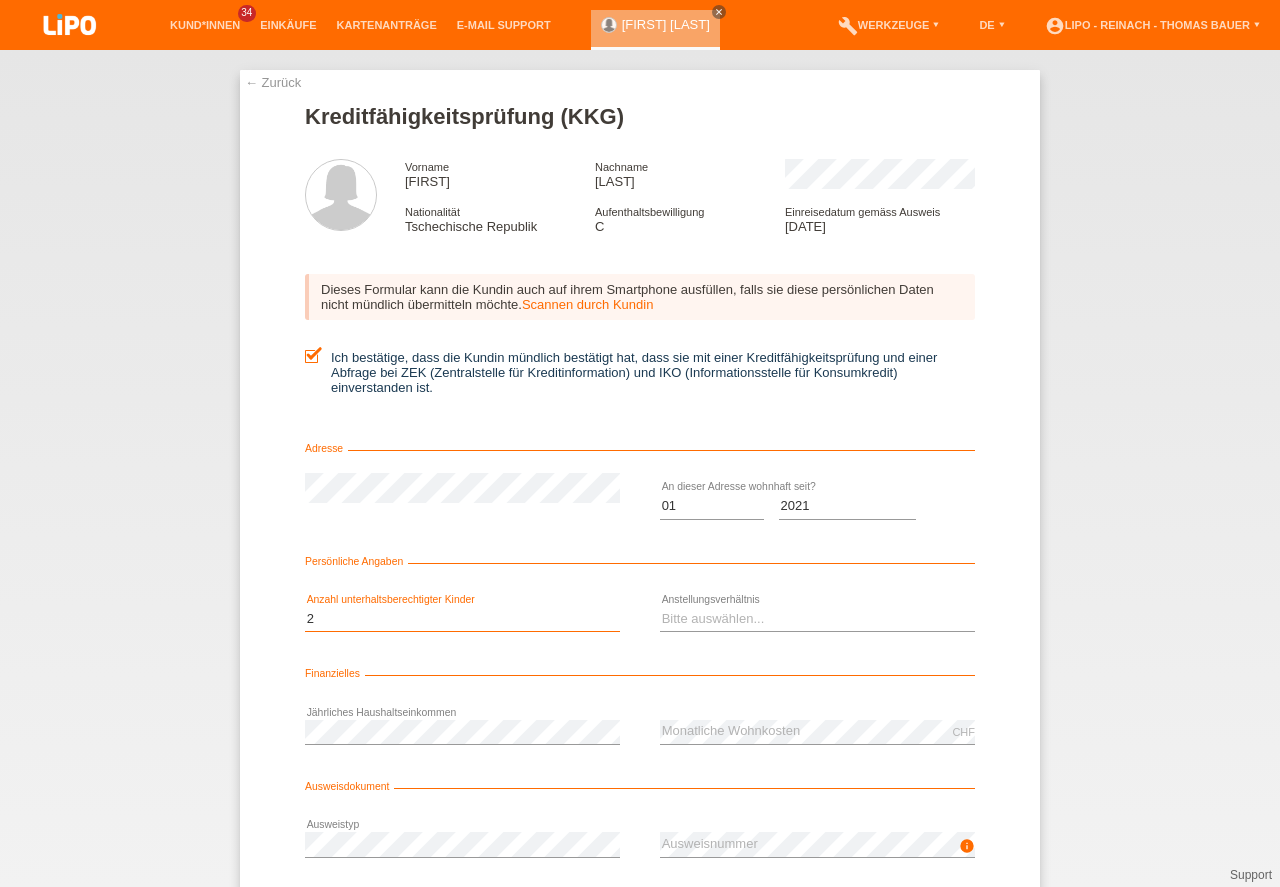 click on "2" at bounding box center [0, 0] 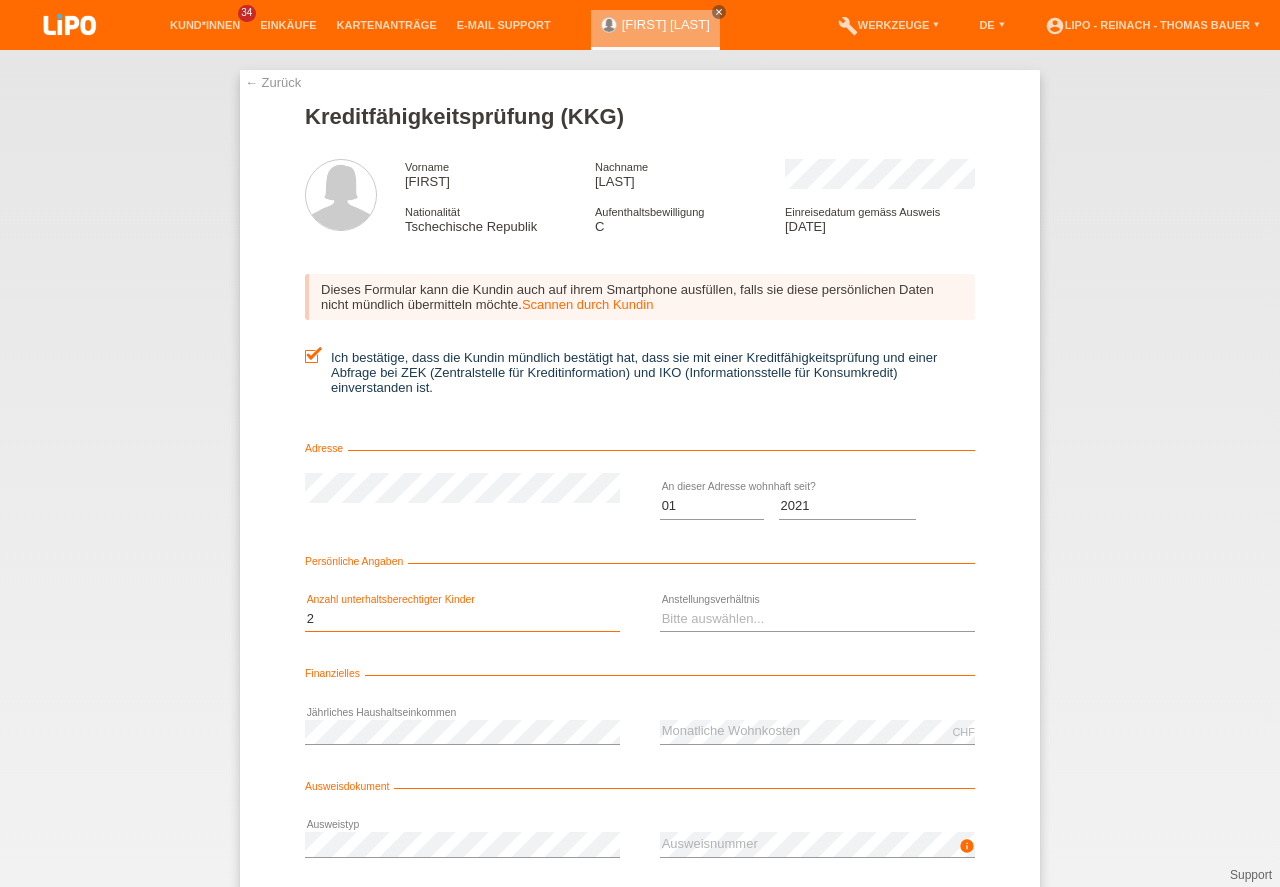 click on "Bitte auswählen...
0
1
2
3
4
5
6
7
8
9" at bounding box center (462, 619) 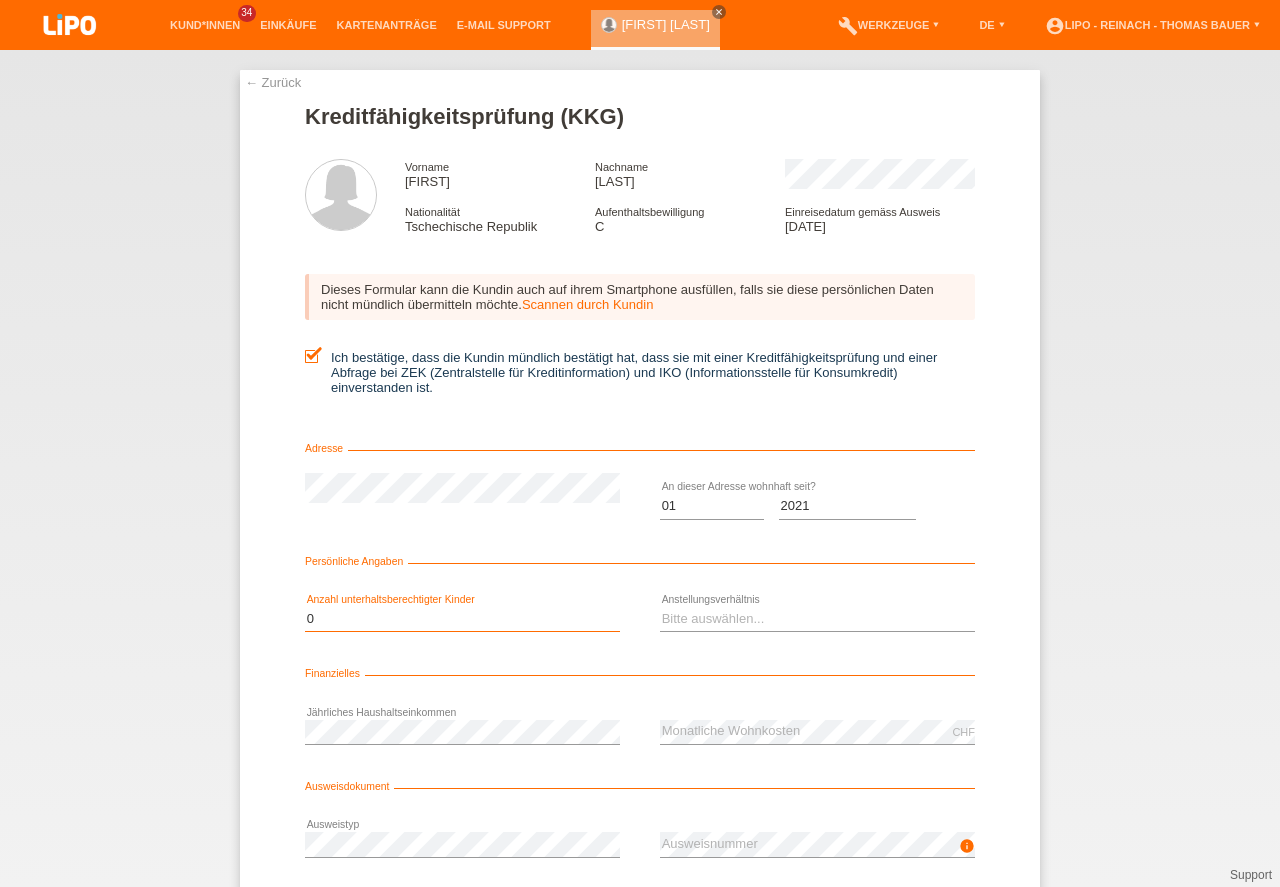 click on "0" at bounding box center (0, 0) 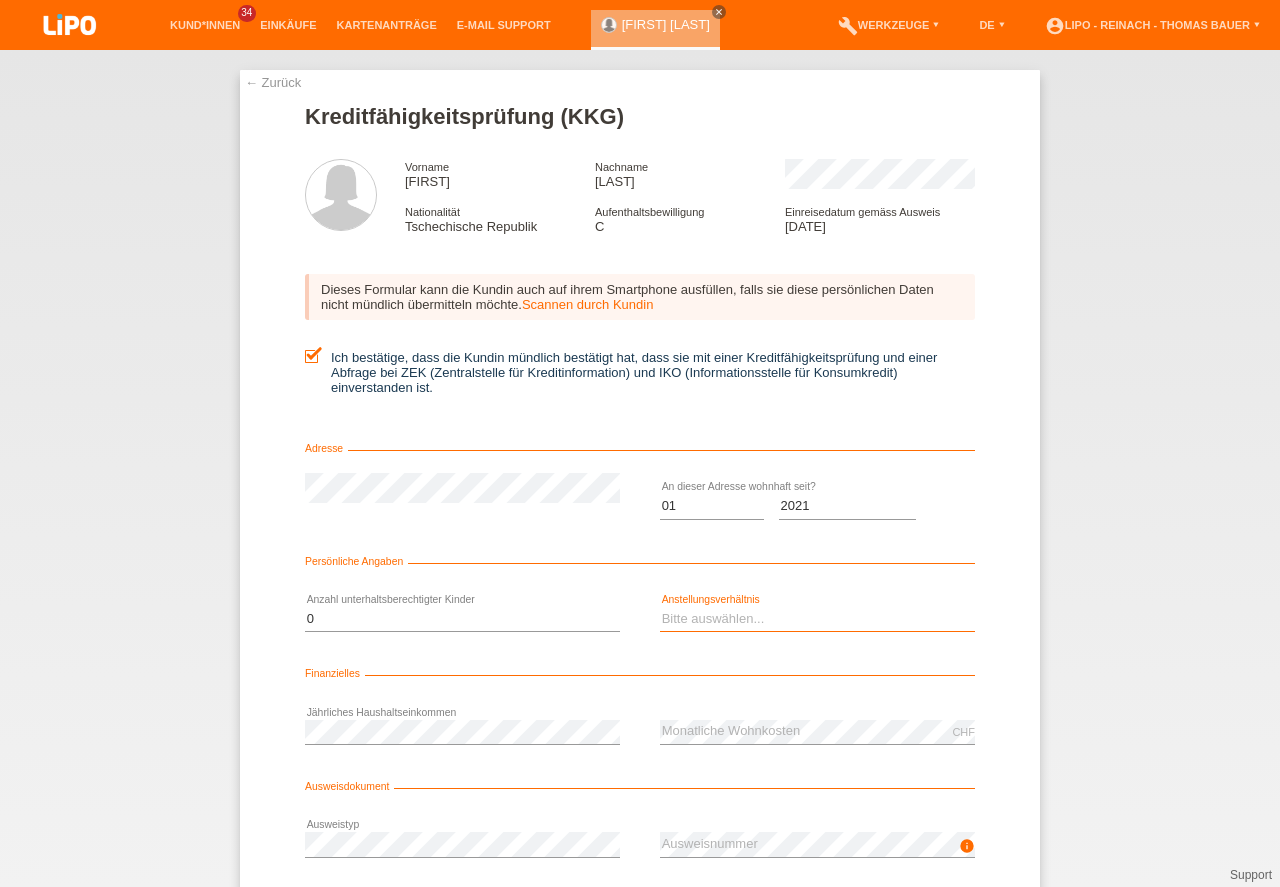 click on "Bitte auswählen...
Unbefristet
Befristet
Lehrling/Student
Pensioniert
Nicht arbeitstätig
Hausfrau/-mann
Selbständig" at bounding box center (817, 619) 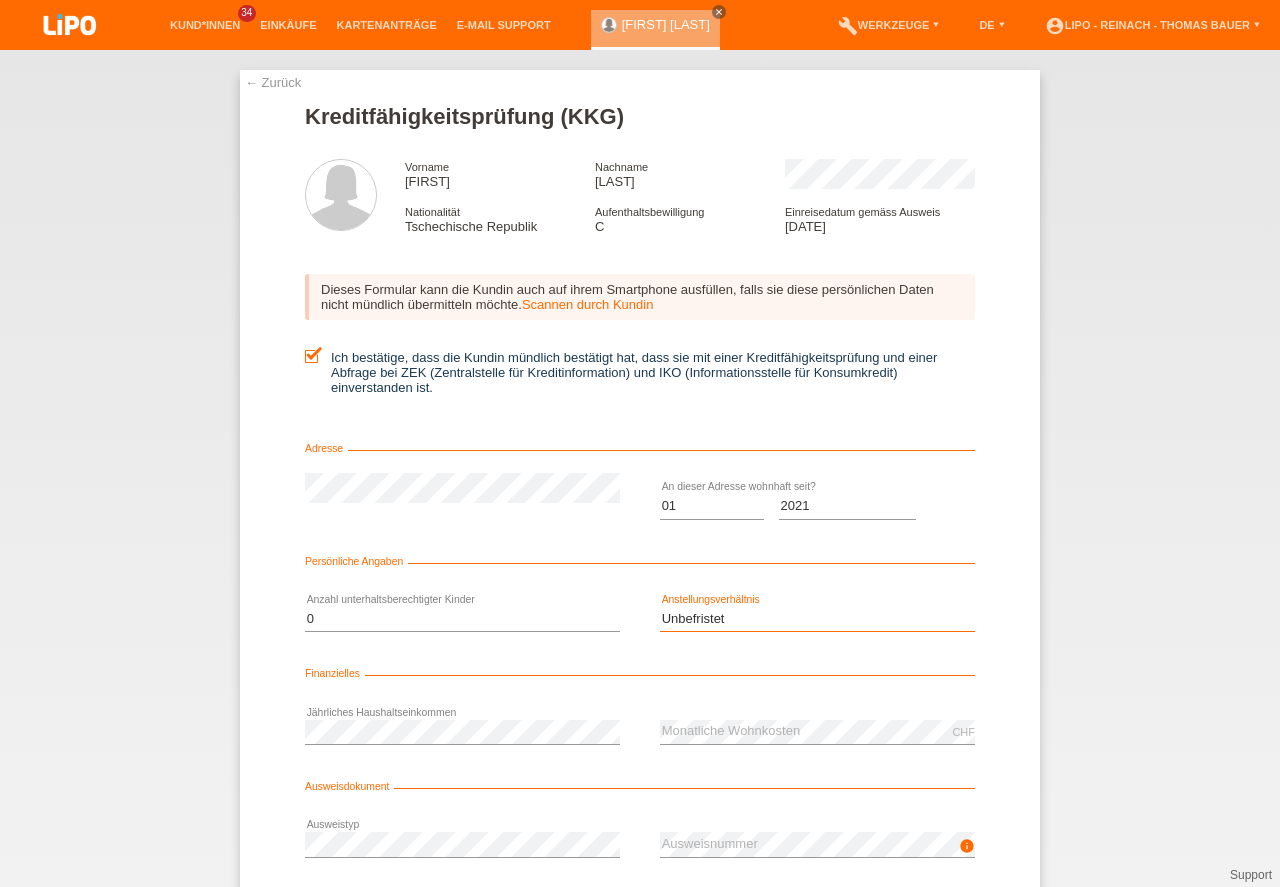 click on "Unbefristet" at bounding box center (0, 0) 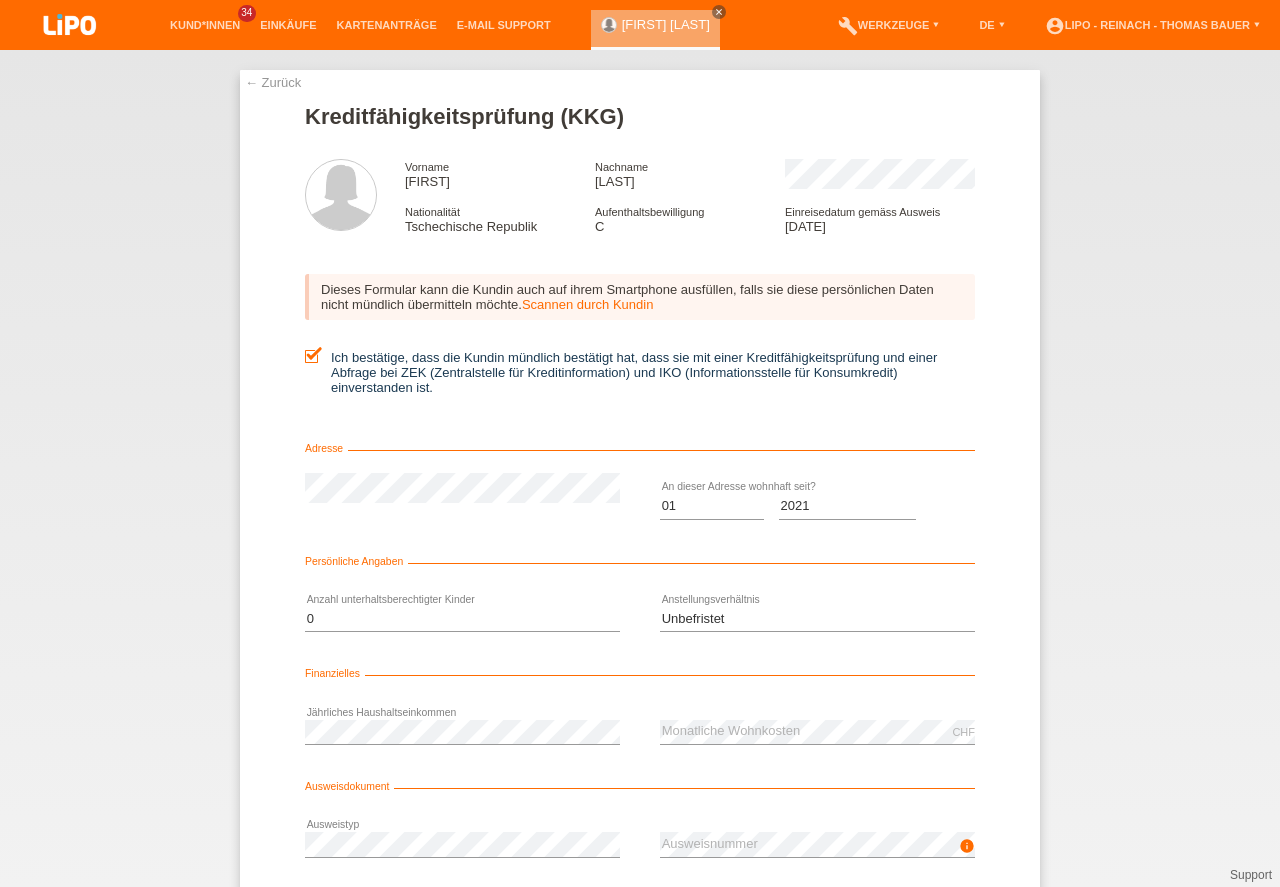 click on "CHF
error
Monatliche Wohnkosten" at bounding box center [817, 732] 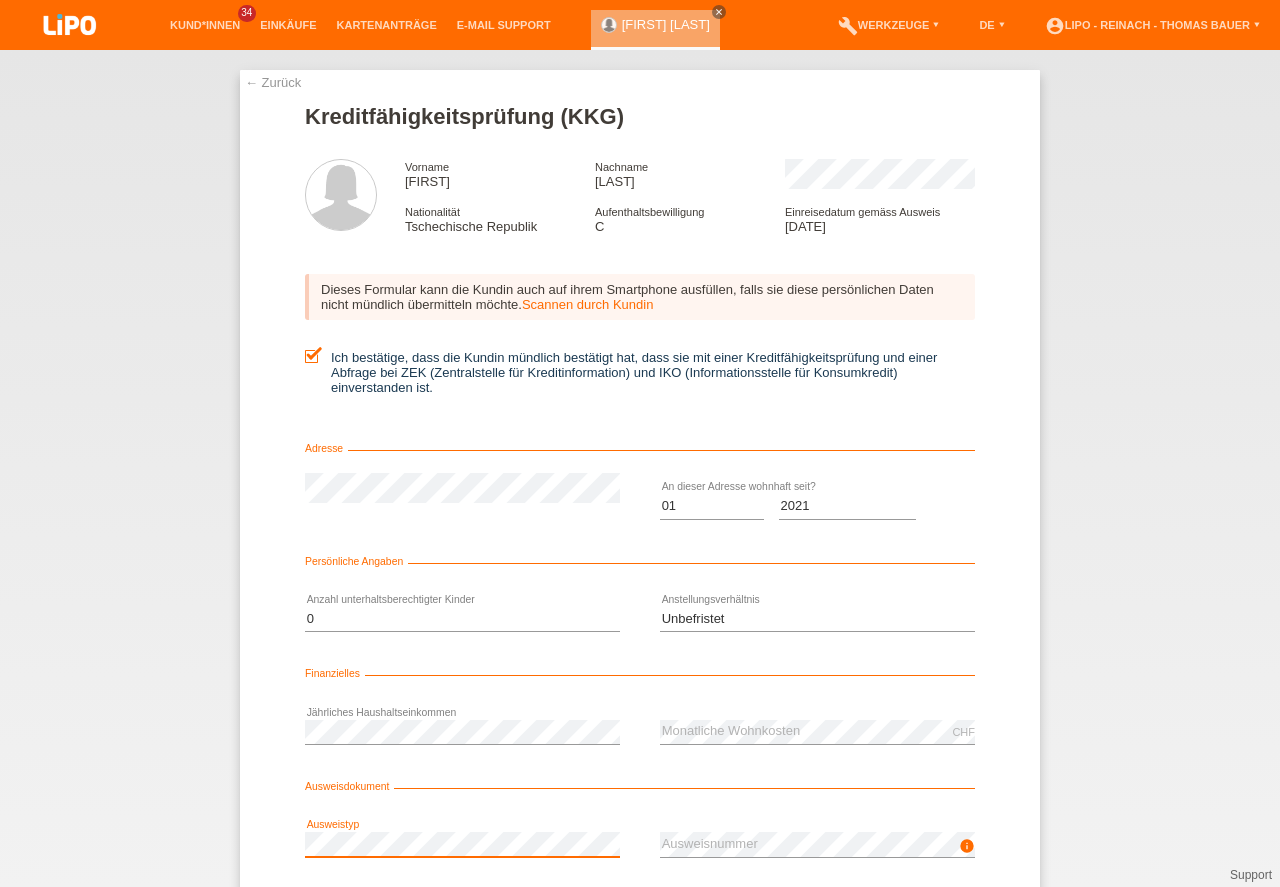 drag, startPoint x: 1279, startPoint y: 472, endPoint x: 1246, endPoint y: 622, distance: 153.58711 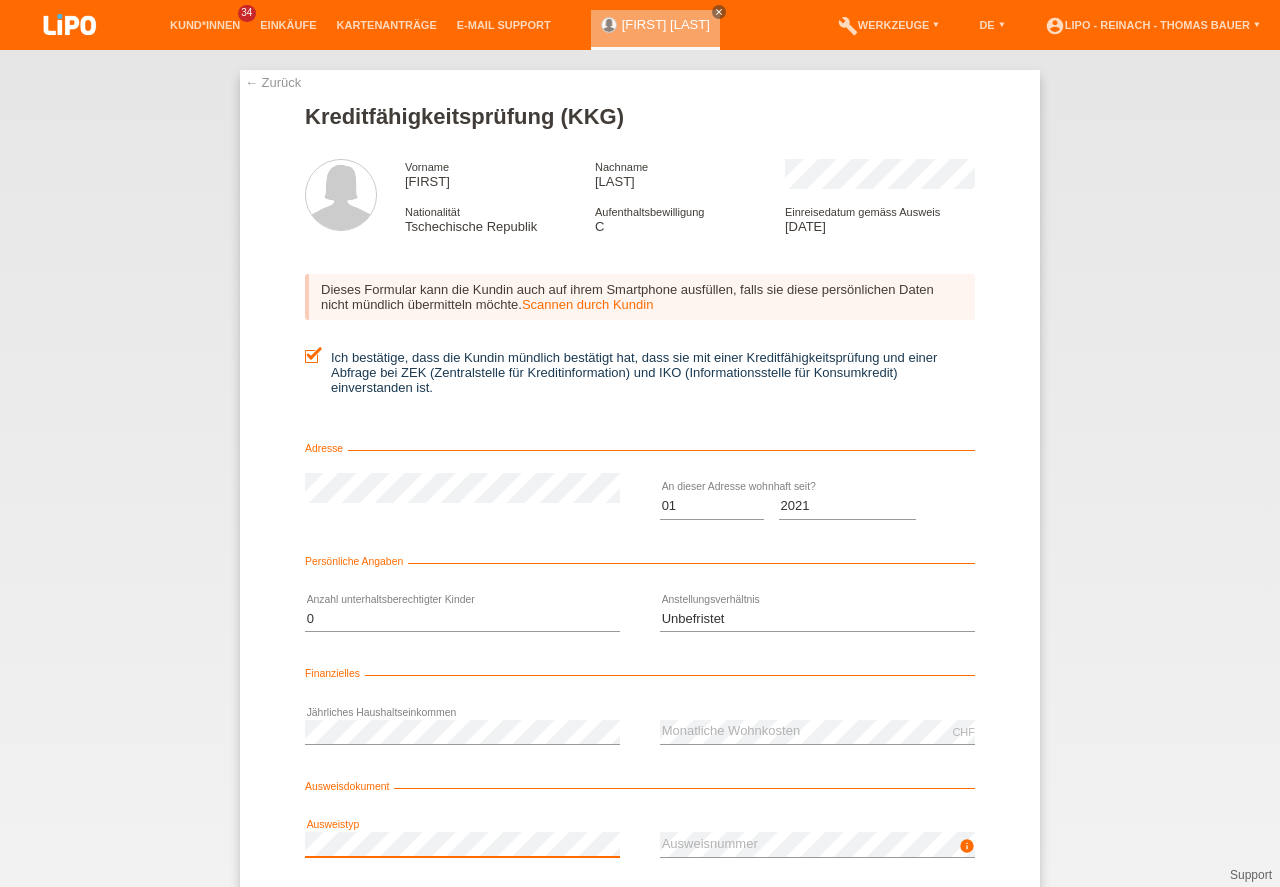 scroll, scrollTop: 132, scrollLeft: 0, axis: vertical 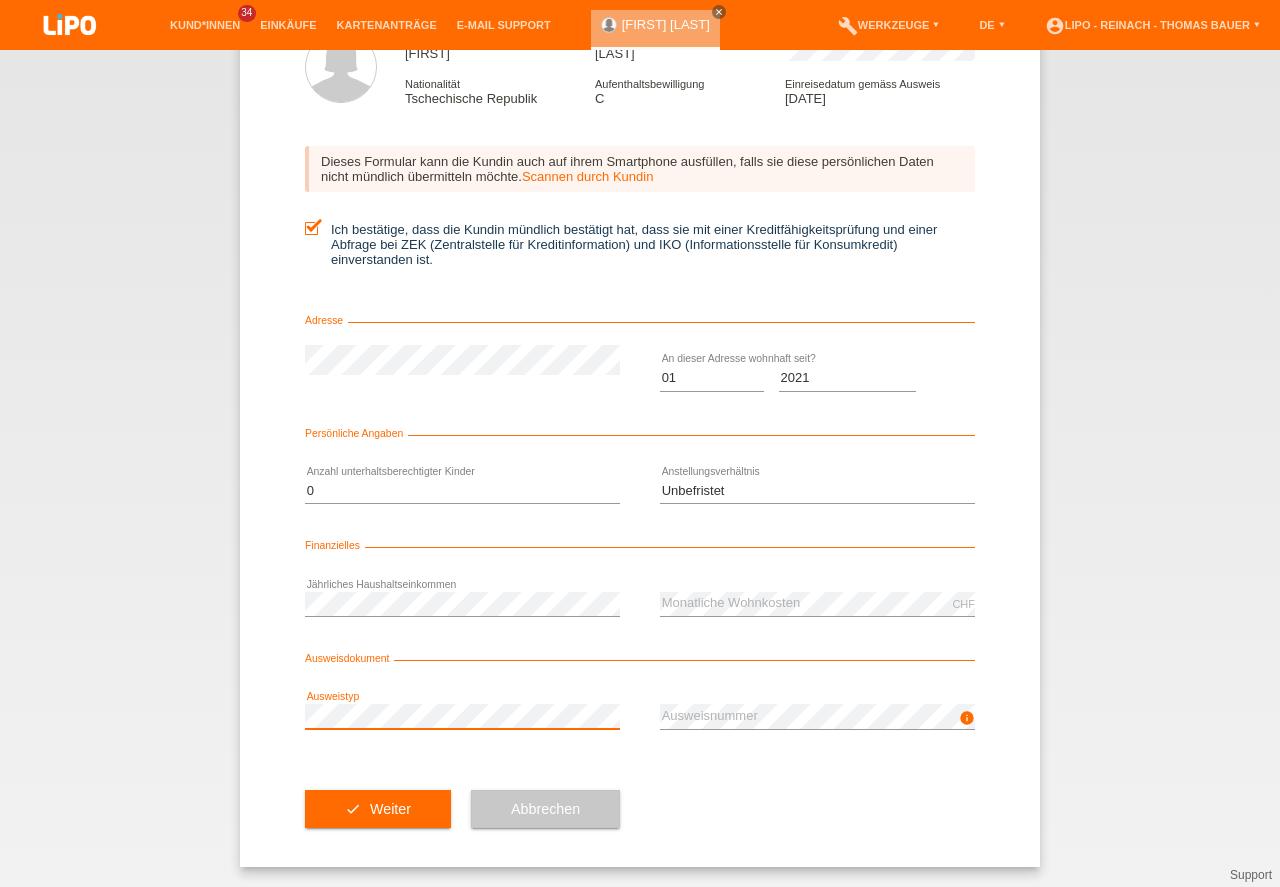 drag, startPoint x: 1279, startPoint y: 618, endPoint x: 1279, endPoint y: 647, distance: 29 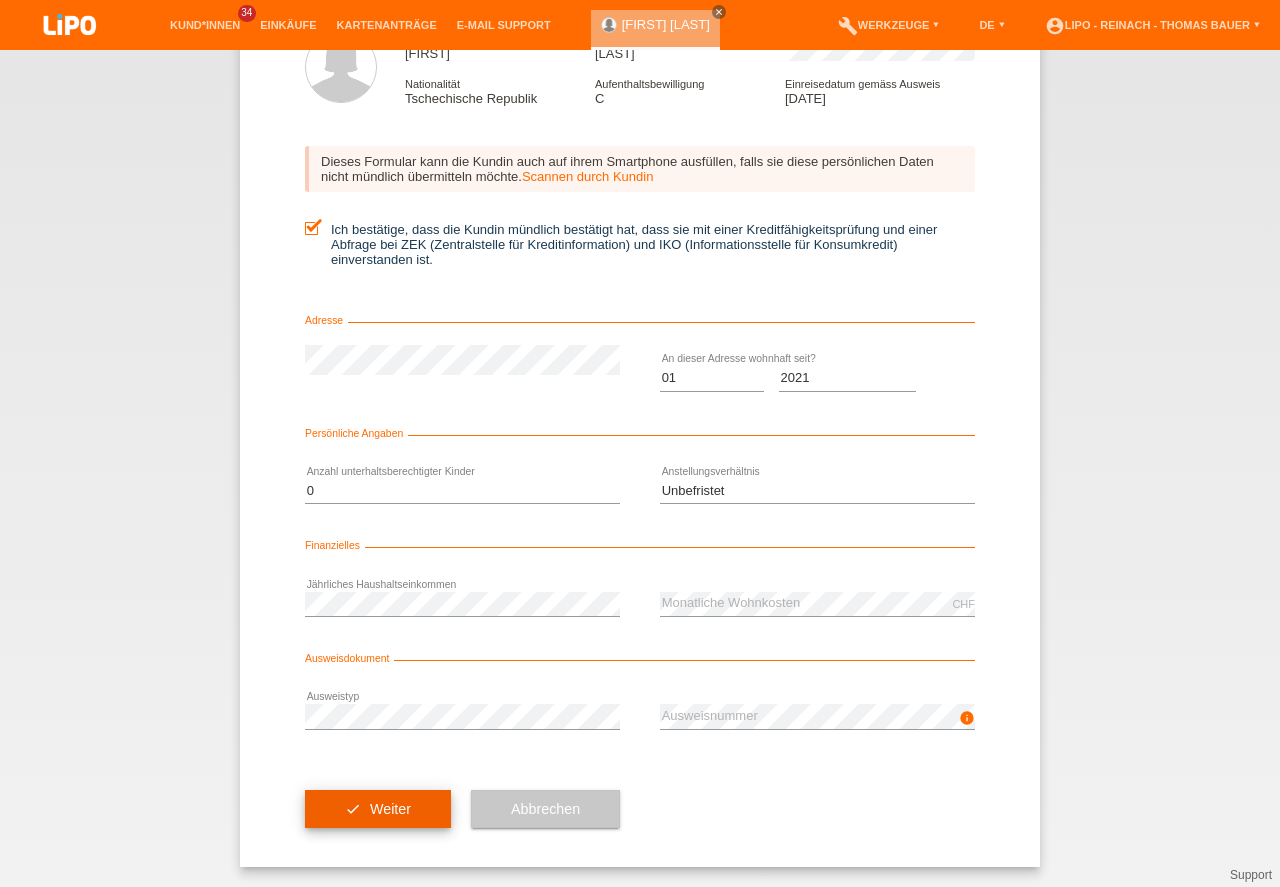 click on "check   Weiter" at bounding box center (378, 809) 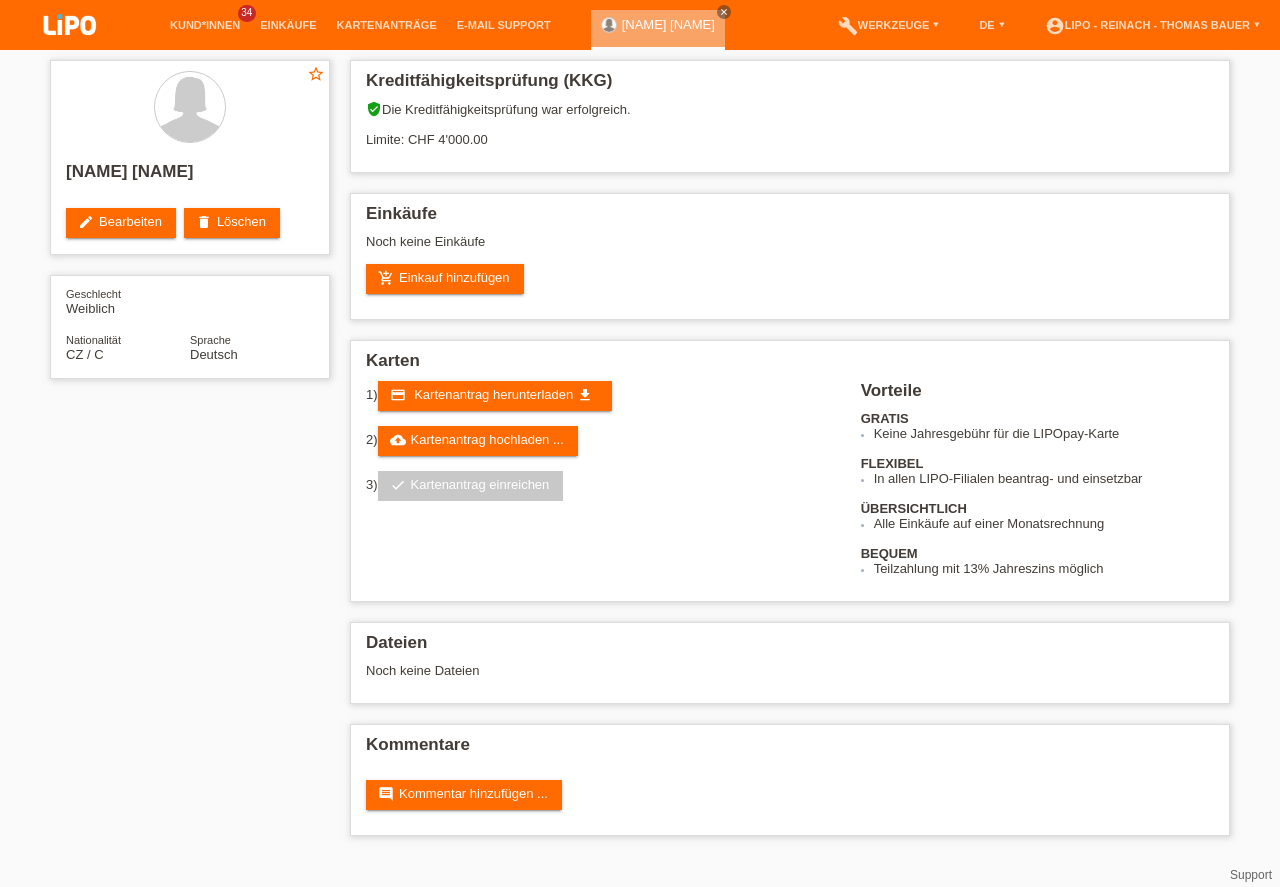 scroll, scrollTop: 0, scrollLeft: 0, axis: both 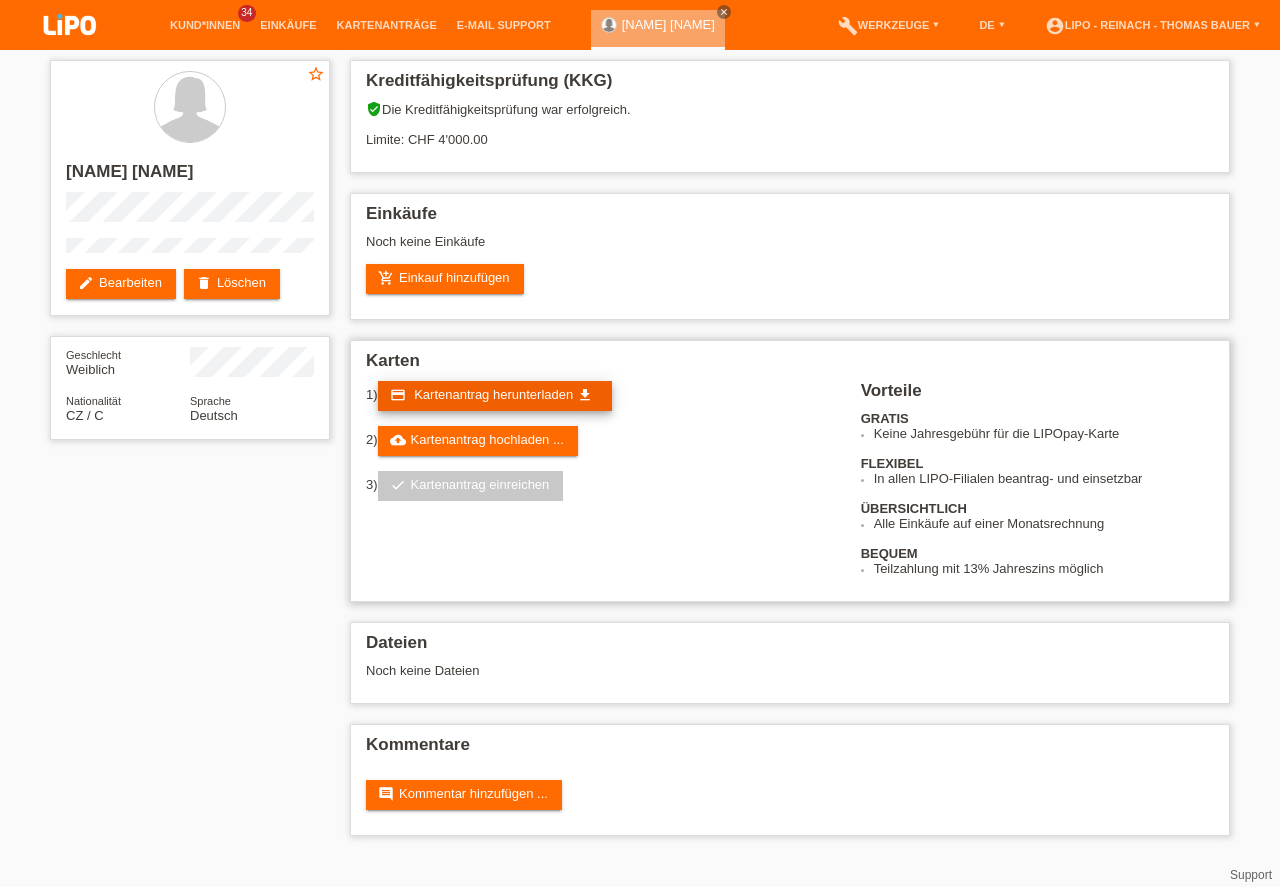 click on "credit_card
Kartenantrag herunterladen
get_app" at bounding box center [495, 396] 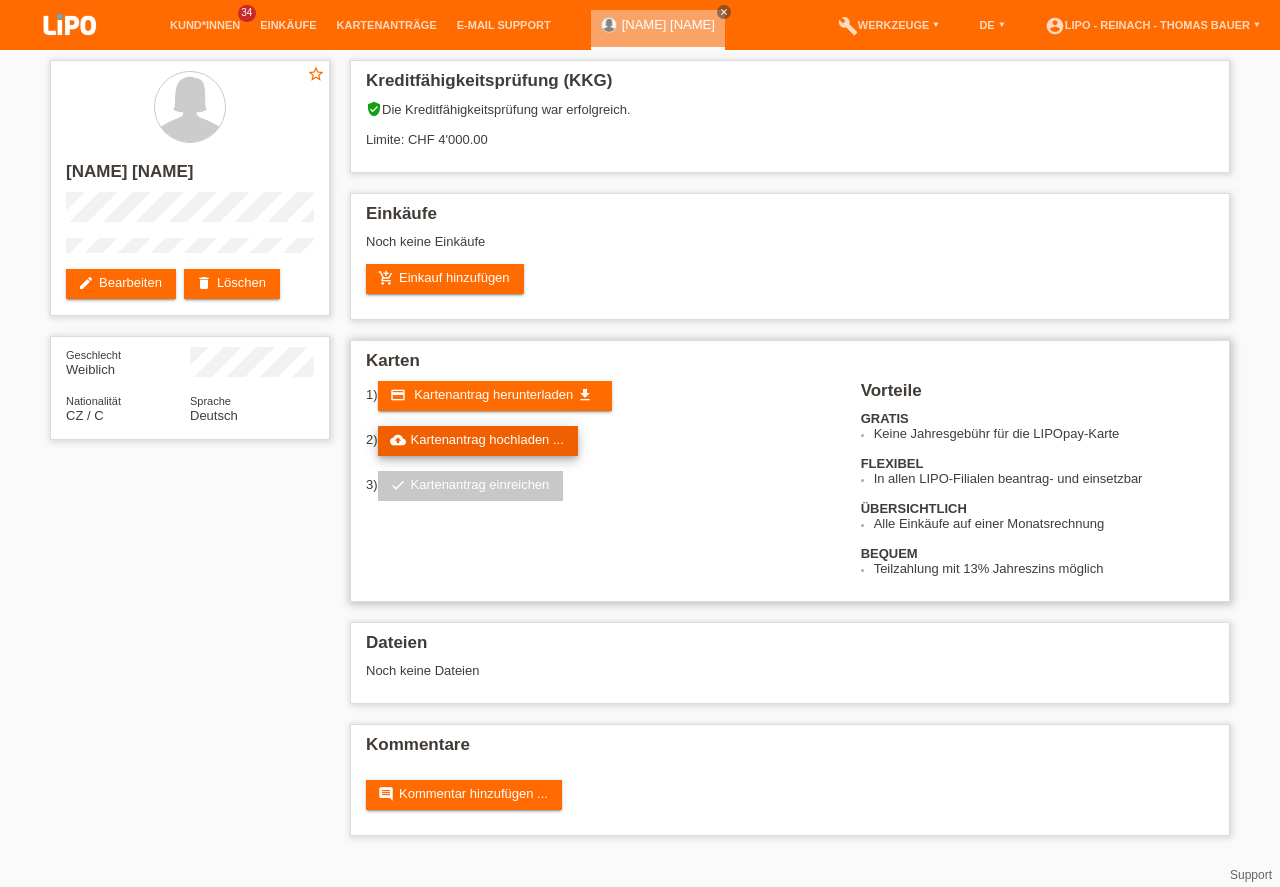 click on "cloud_upload  Kartenantrag hochladen ..." at bounding box center [478, 441] 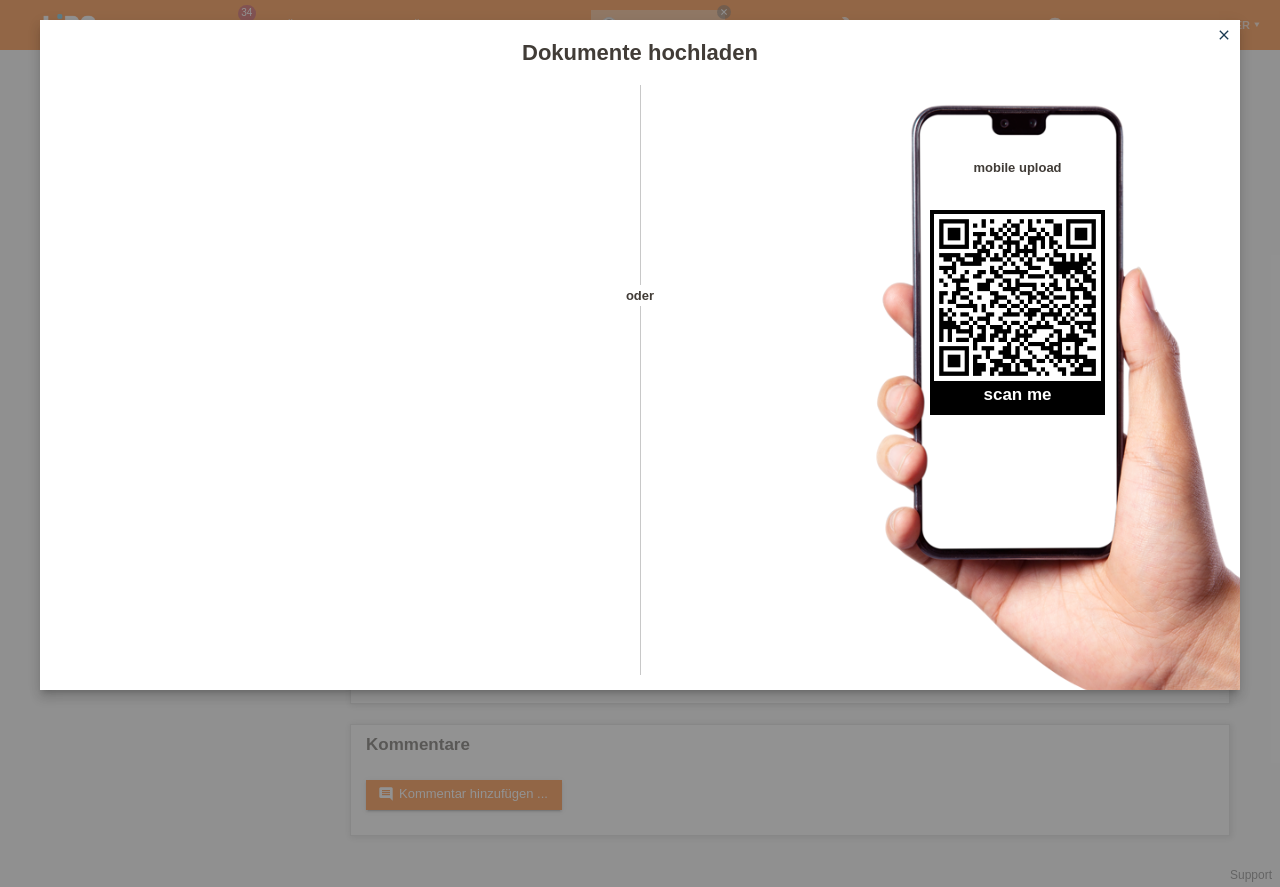click on "close" at bounding box center (1224, 35) 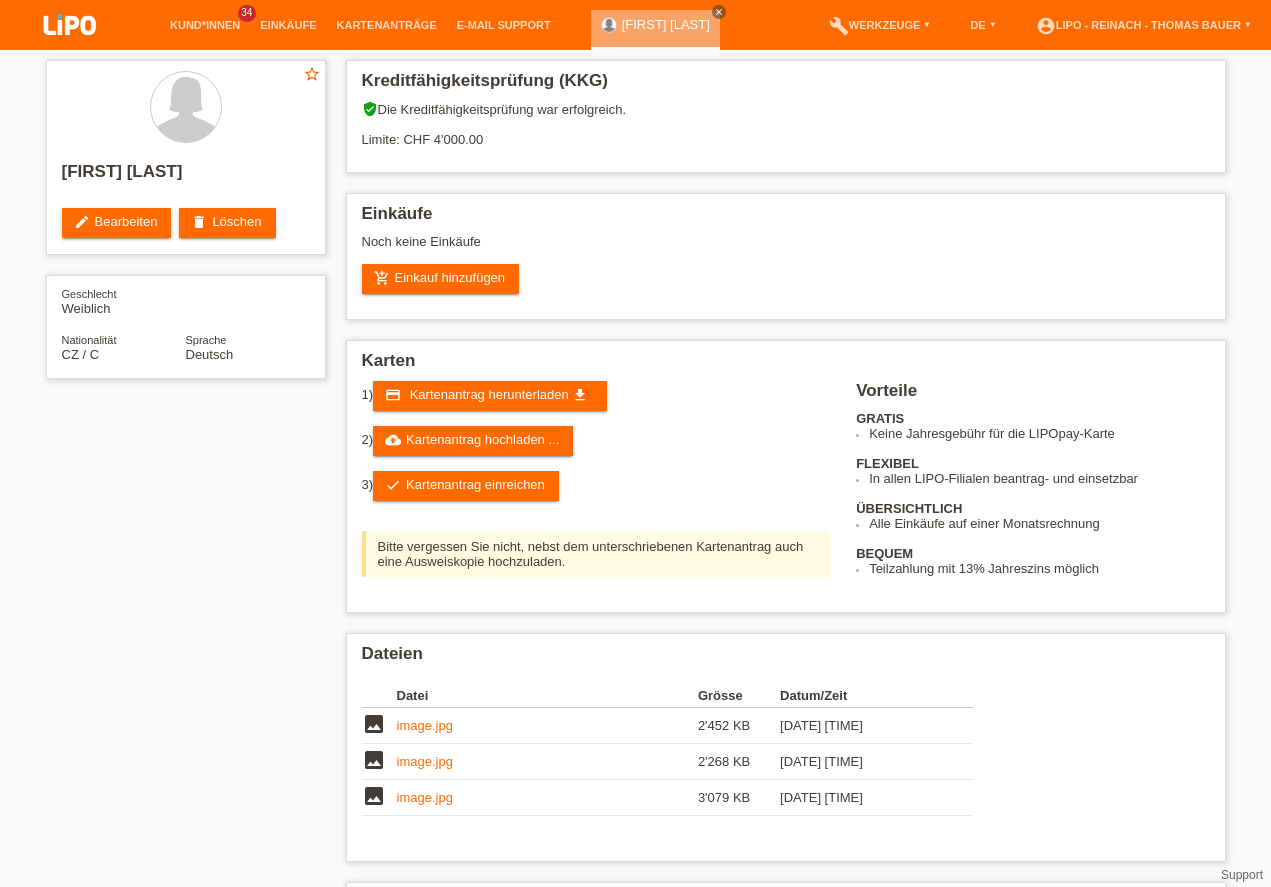 click on "check  Kartenantrag einreichen" at bounding box center [466, 486] 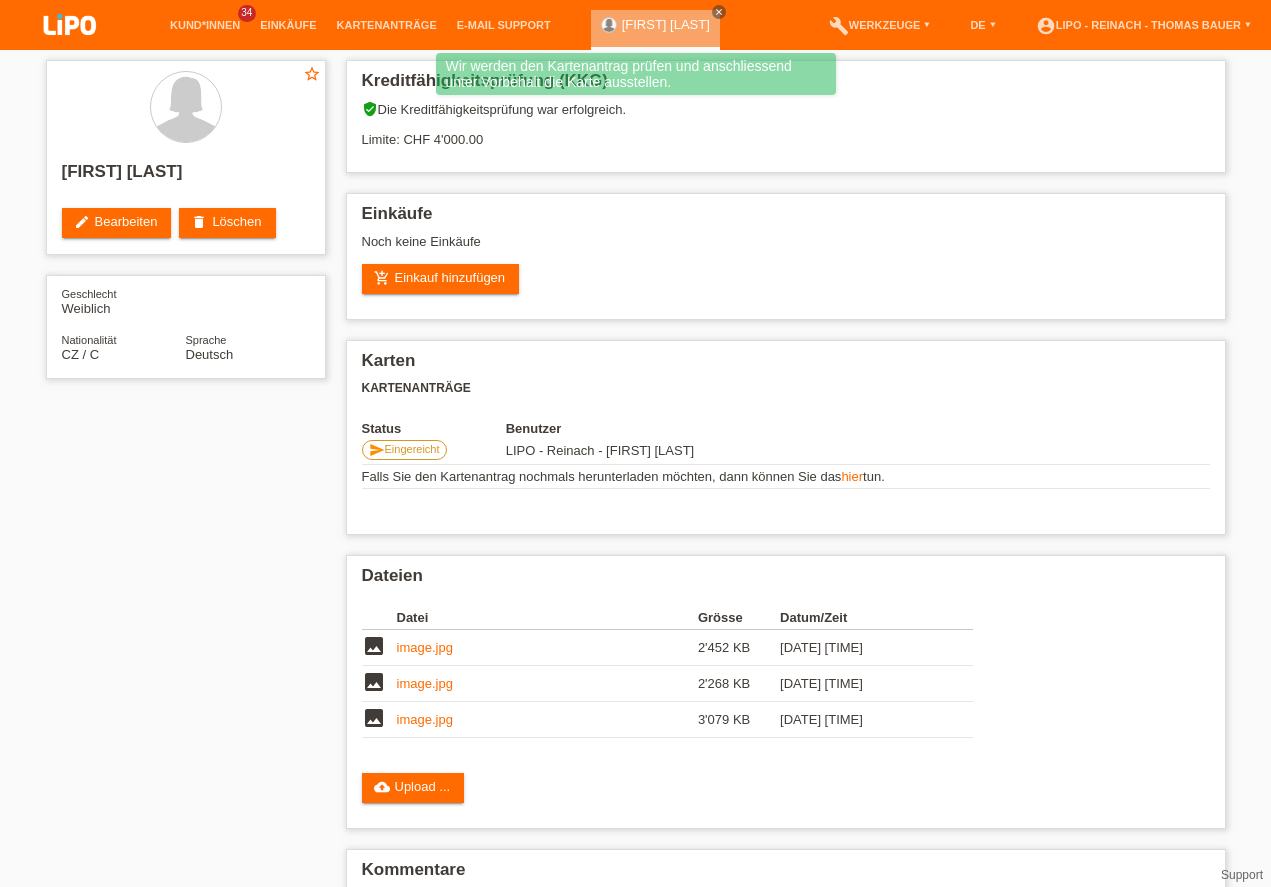 click at bounding box center [70, 26] 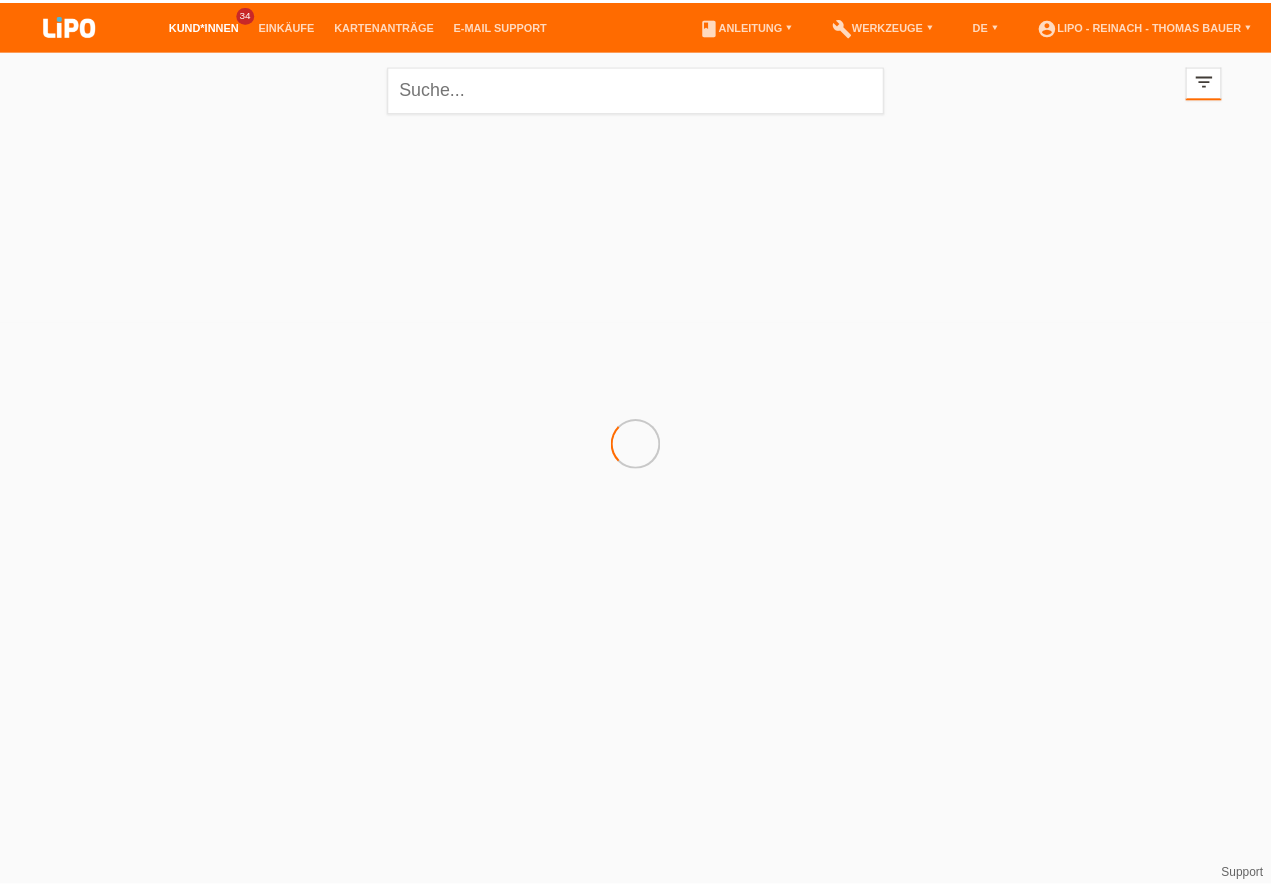 scroll, scrollTop: 0, scrollLeft: 0, axis: both 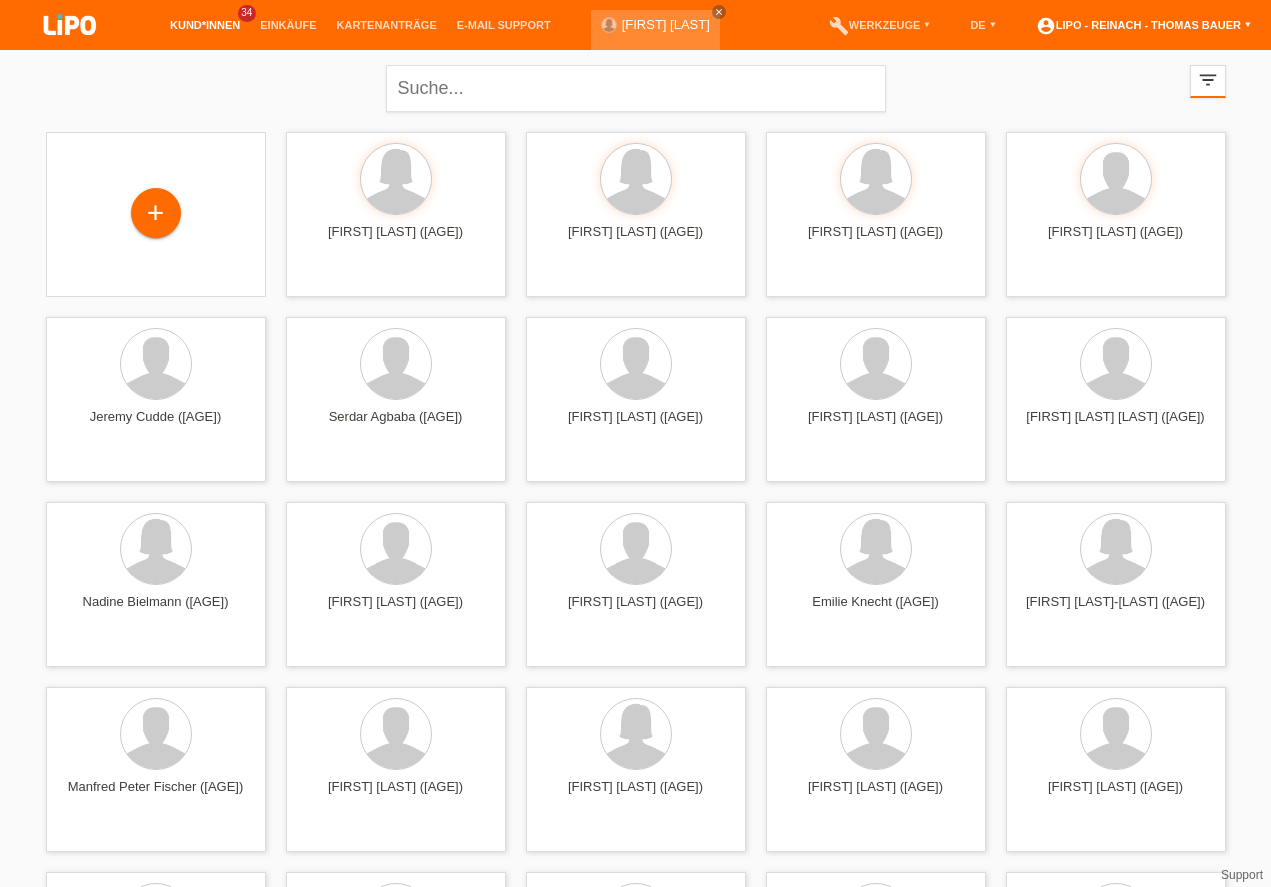 click on "account_circle [COMPANY] - [FIRST] [LAST] ▾" at bounding box center [1143, 25] 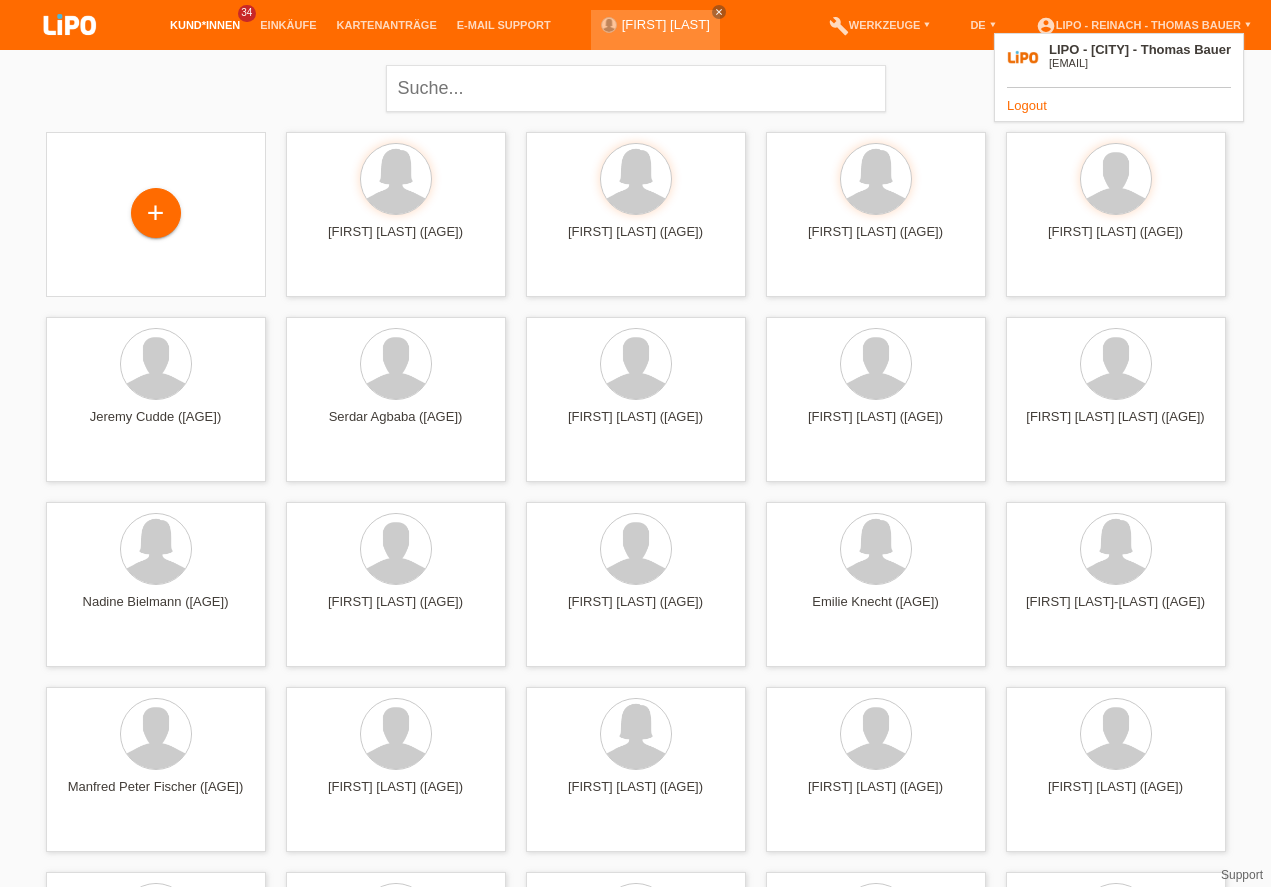 click on "Logout" at bounding box center [1027, 105] 